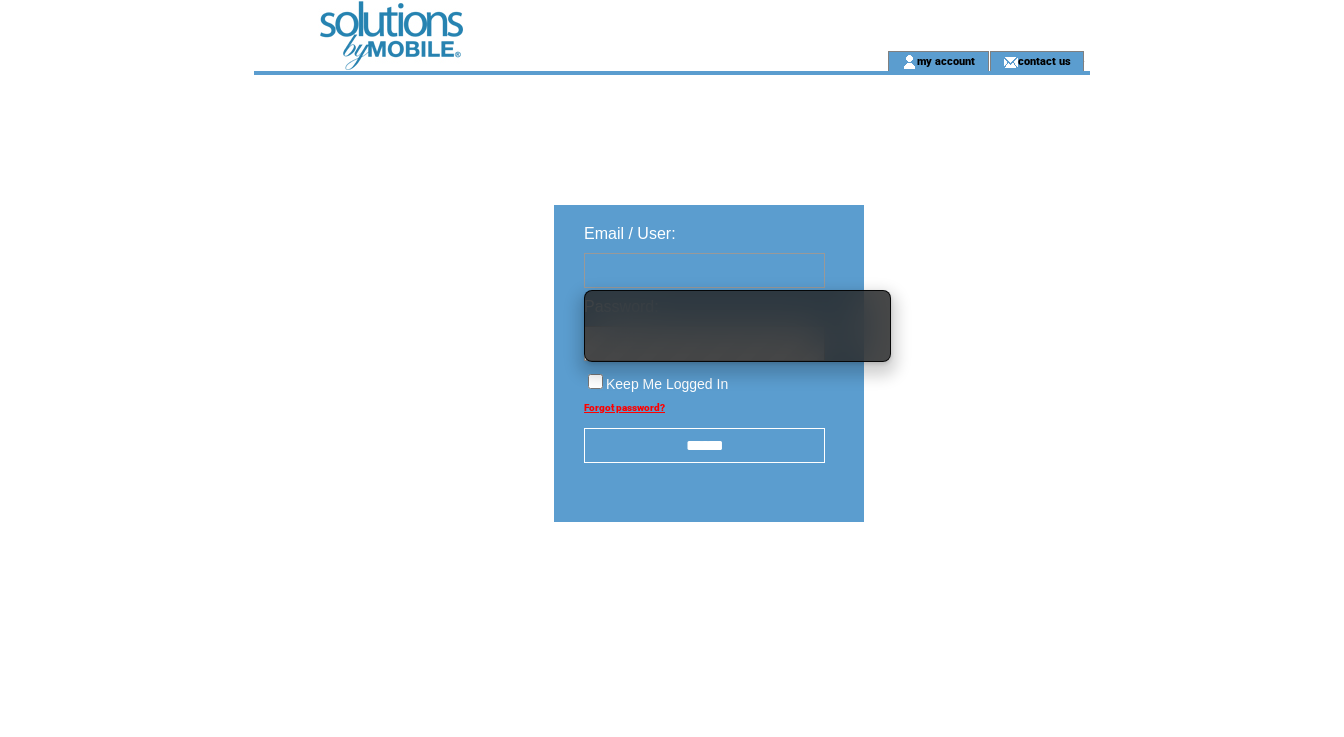 scroll, scrollTop: 0, scrollLeft: 0, axis: both 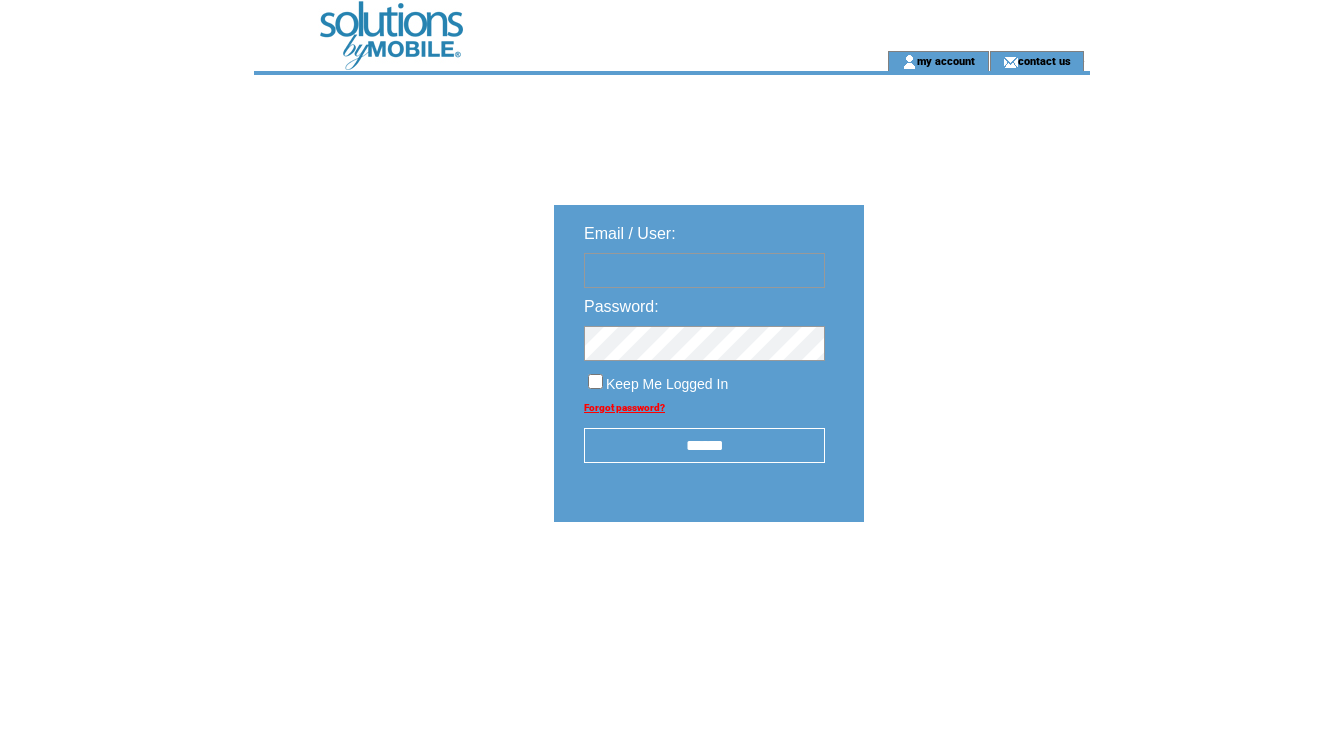 type on "**********" 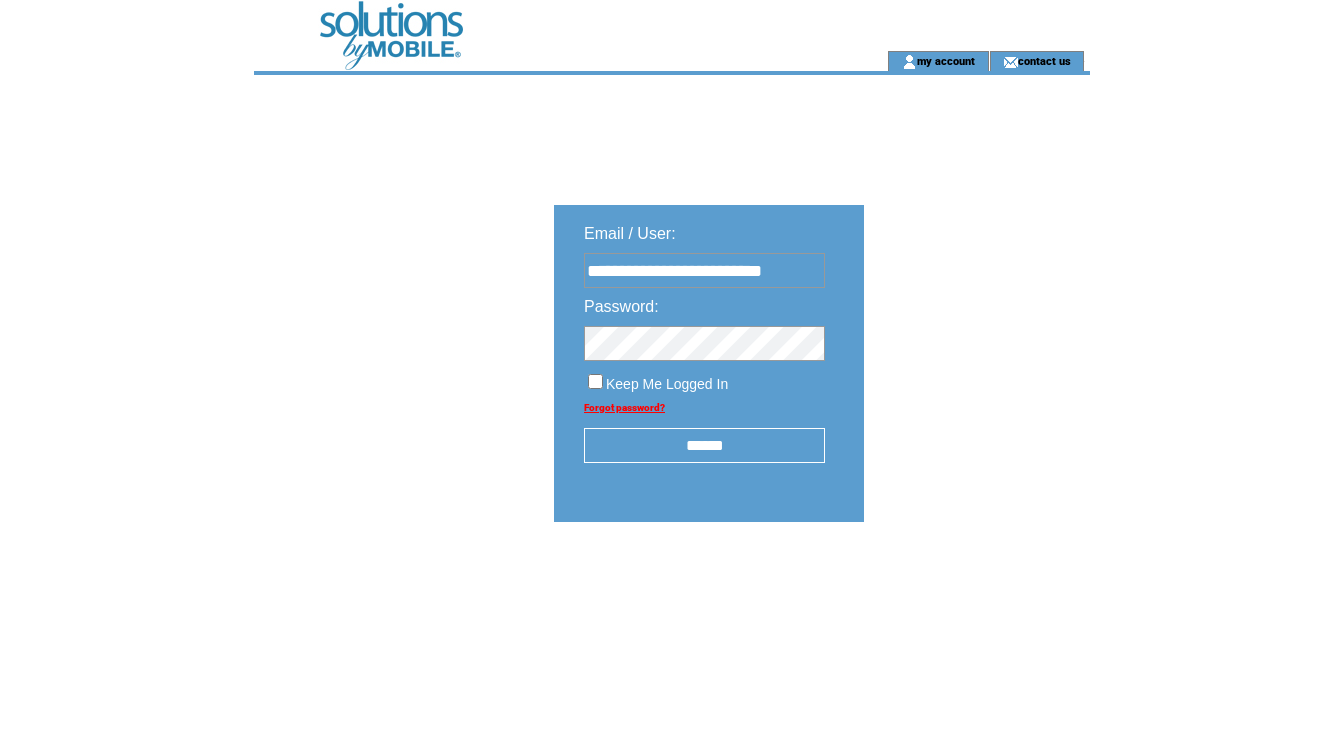 drag, startPoint x: 596, startPoint y: 399, endPoint x: 597, endPoint y: 410, distance: 11.045361 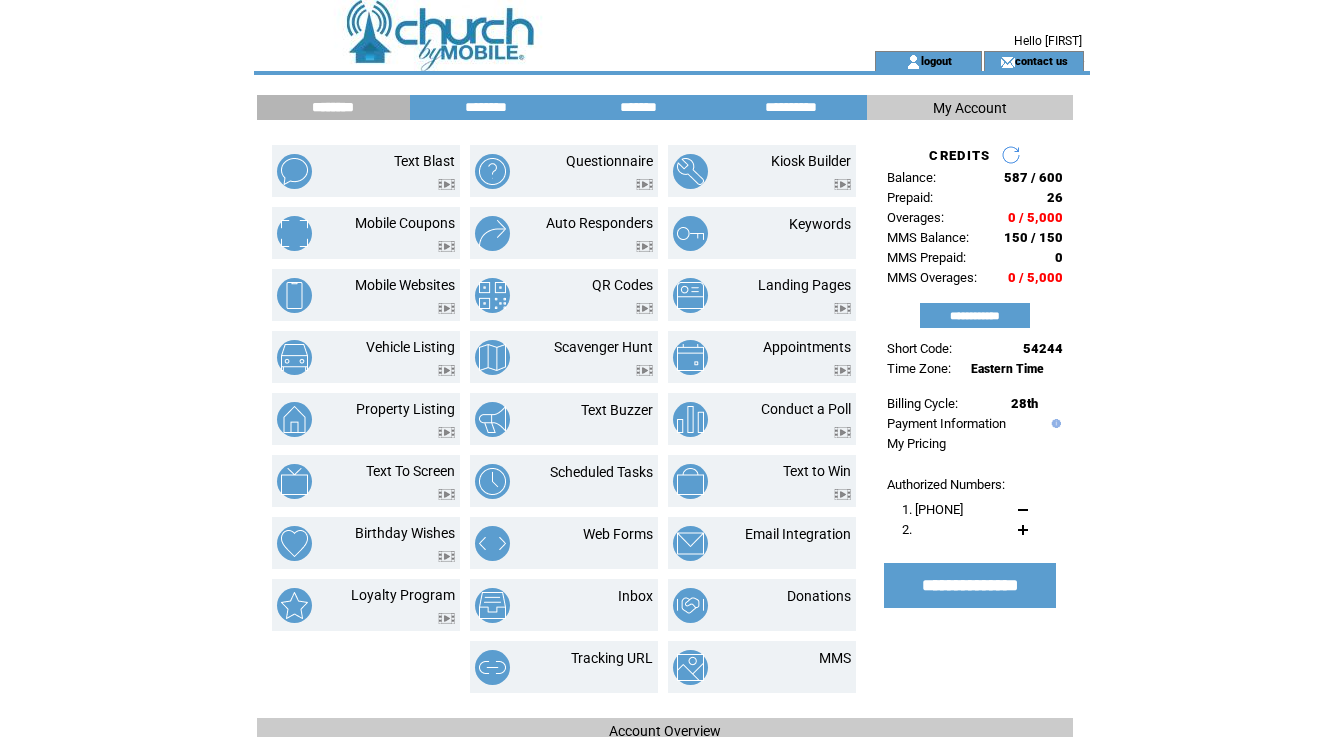 scroll, scrollTop: 0, scrollLeft: 0, axis: both 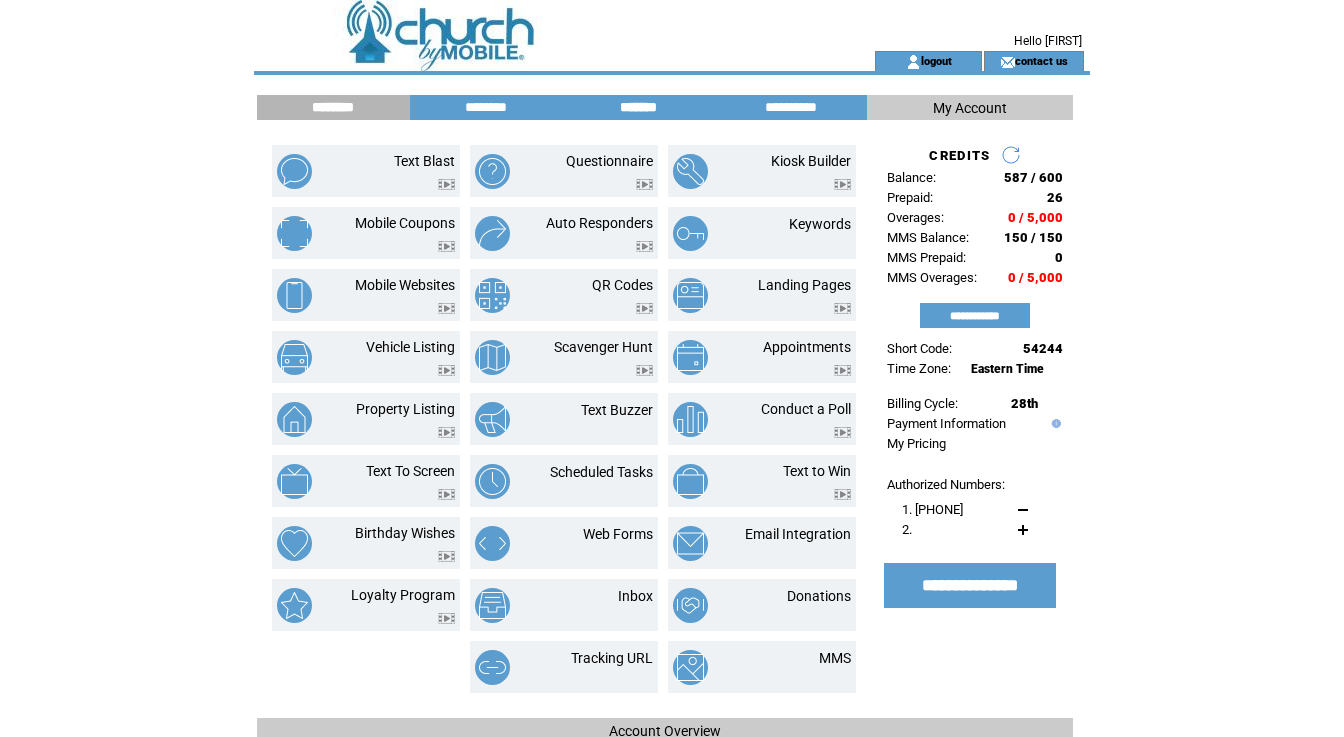 click on "*******" at bounding box center (638, 107) 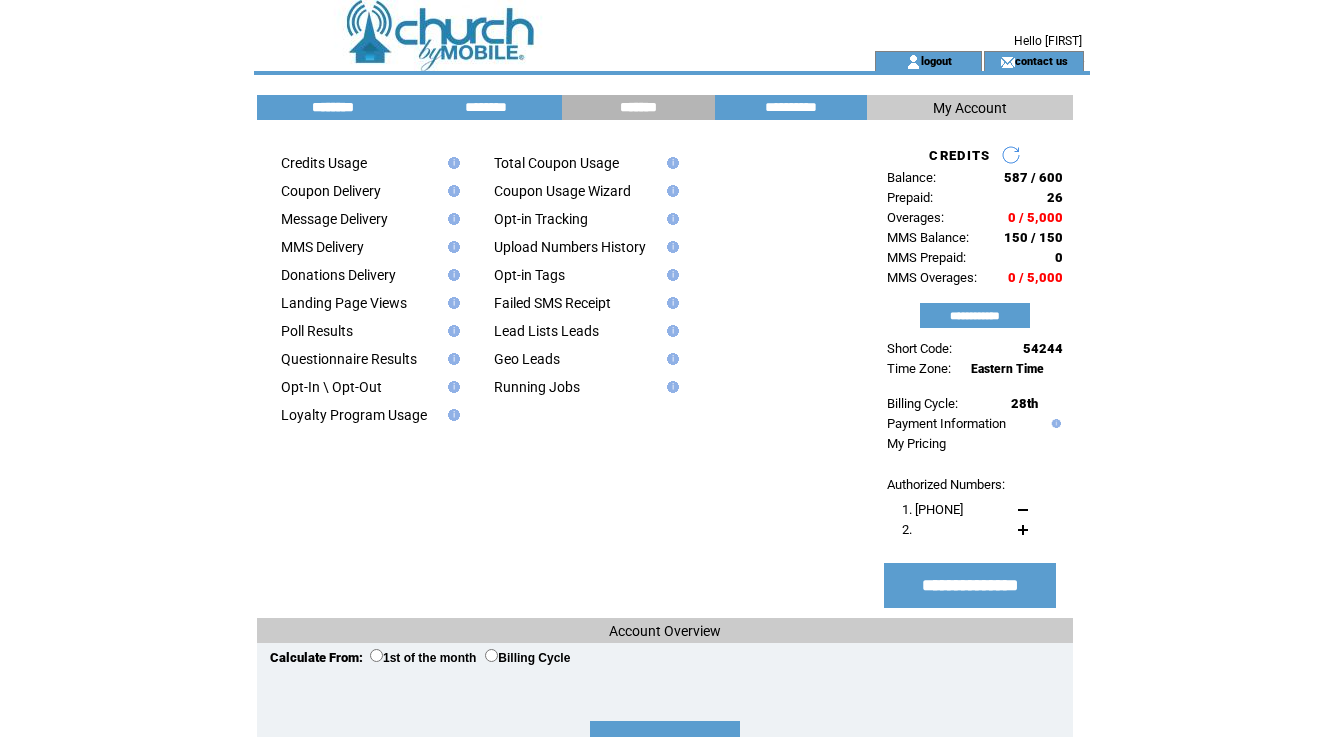 click on "********" at bounding box center (333, 107) 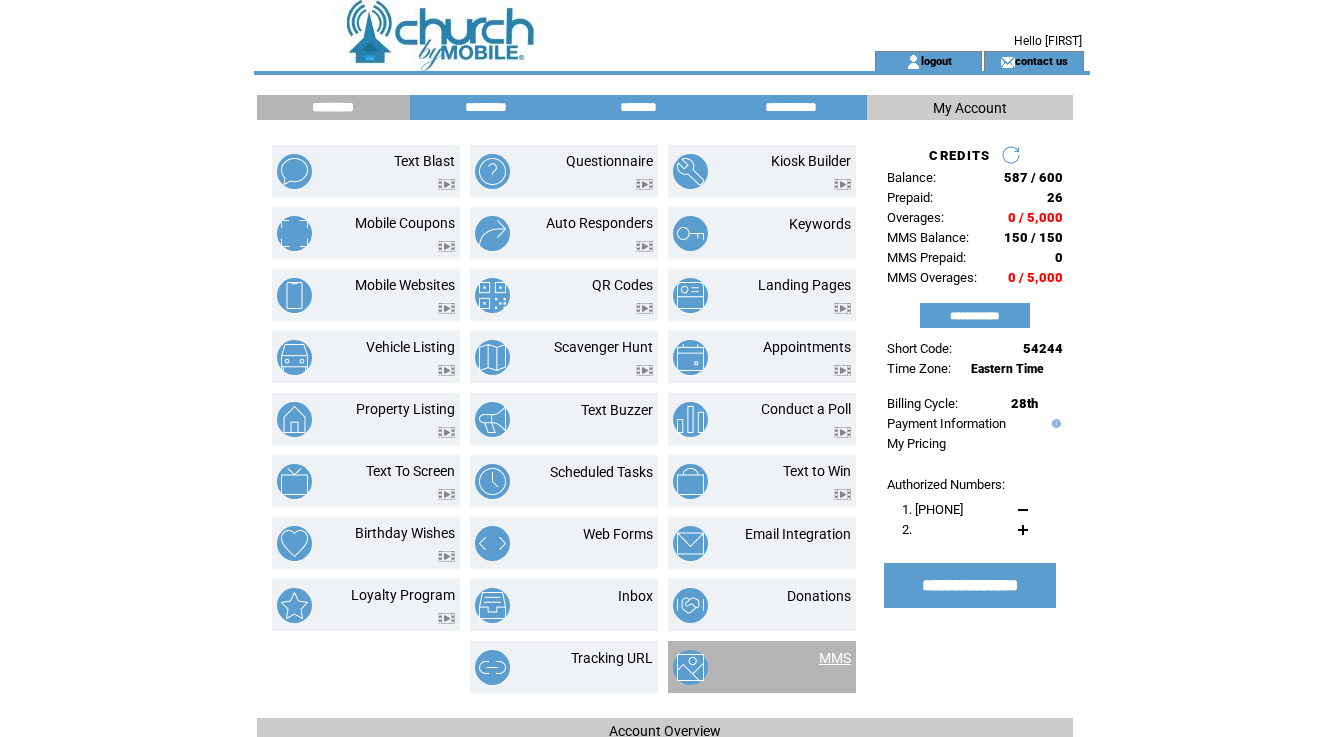 click on "MMS" at bounding box center [835, 658] 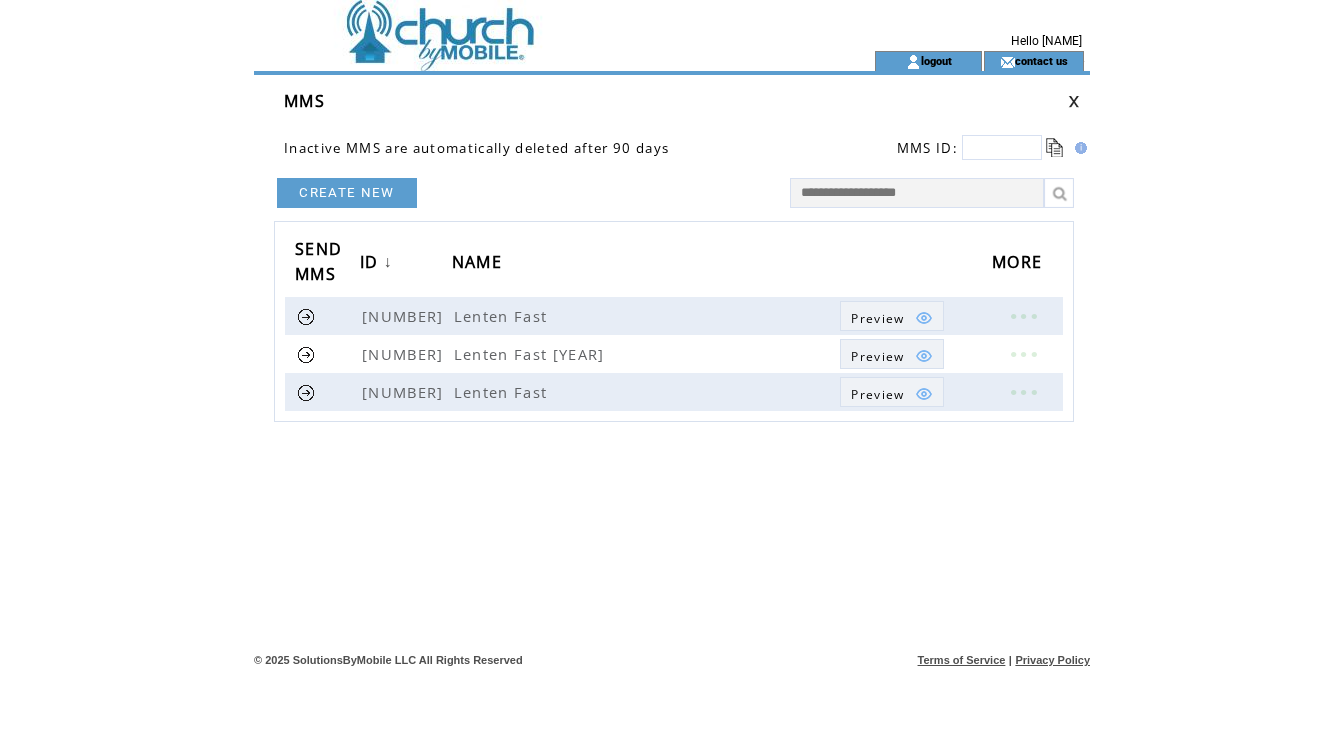 scroll, scrollTop: 0, scrollLeft: 0, axis: both 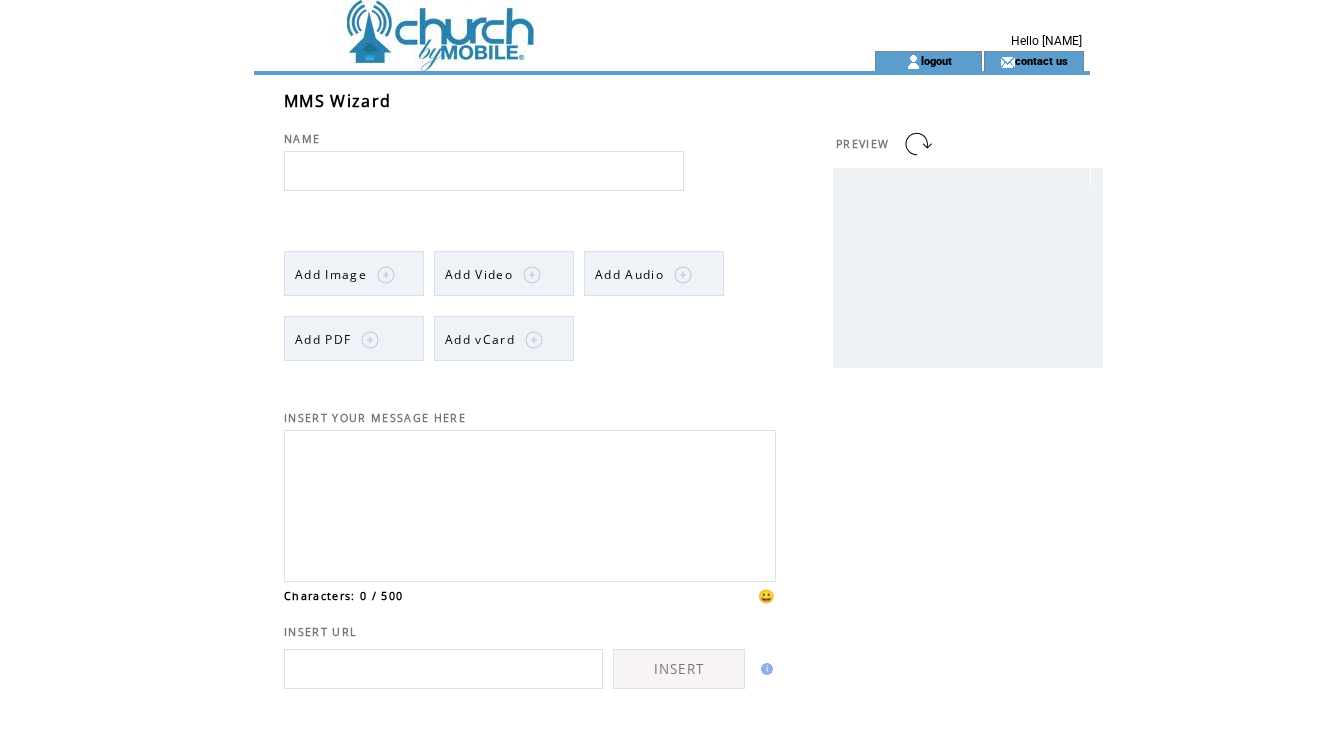 click at bounding box center [530, 503] 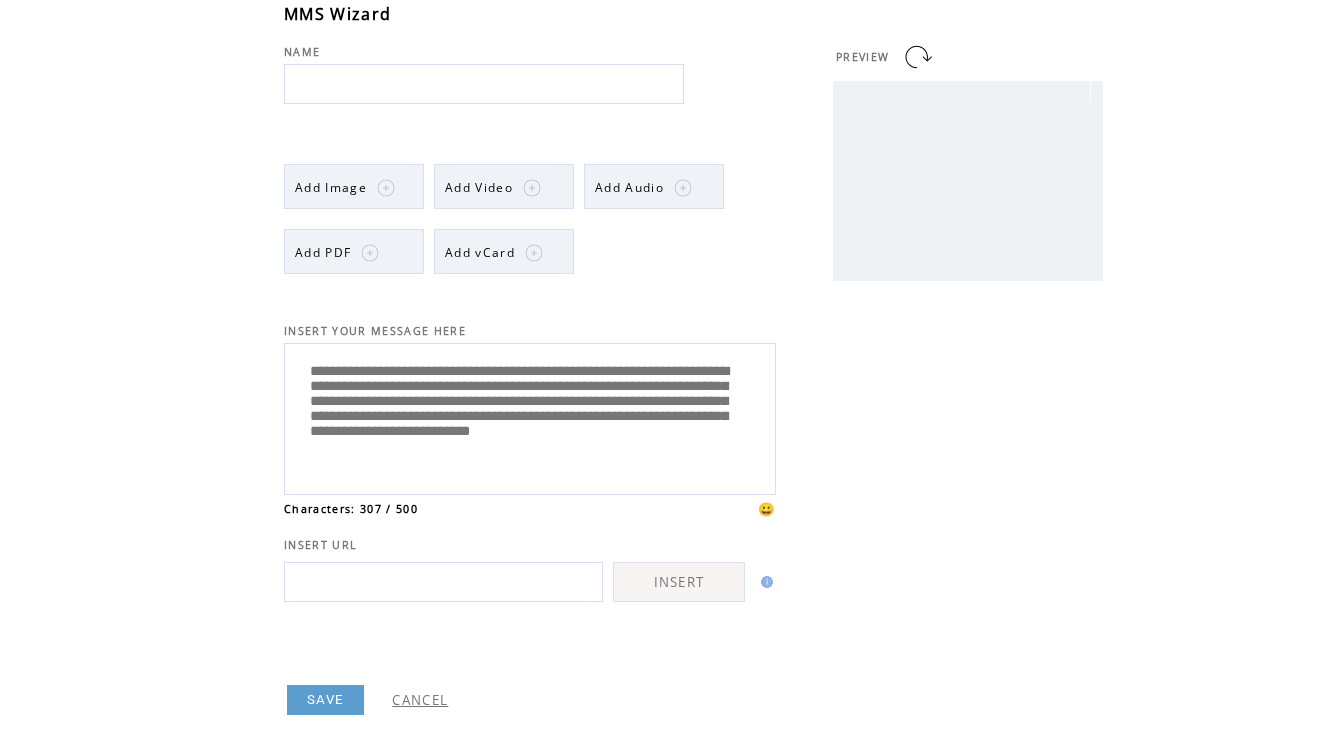 scroll, scrollTop: 88, scrollLeft: 0, axis: vertical 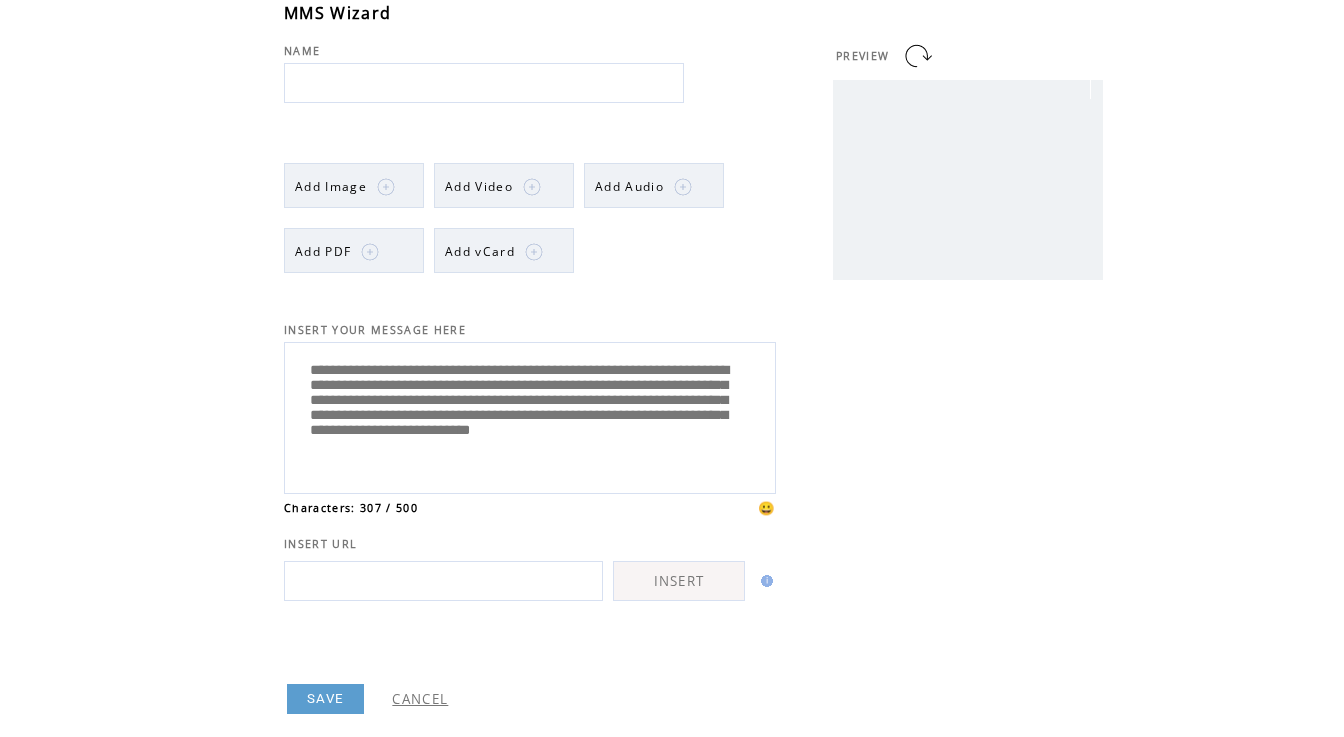 type on "**********" 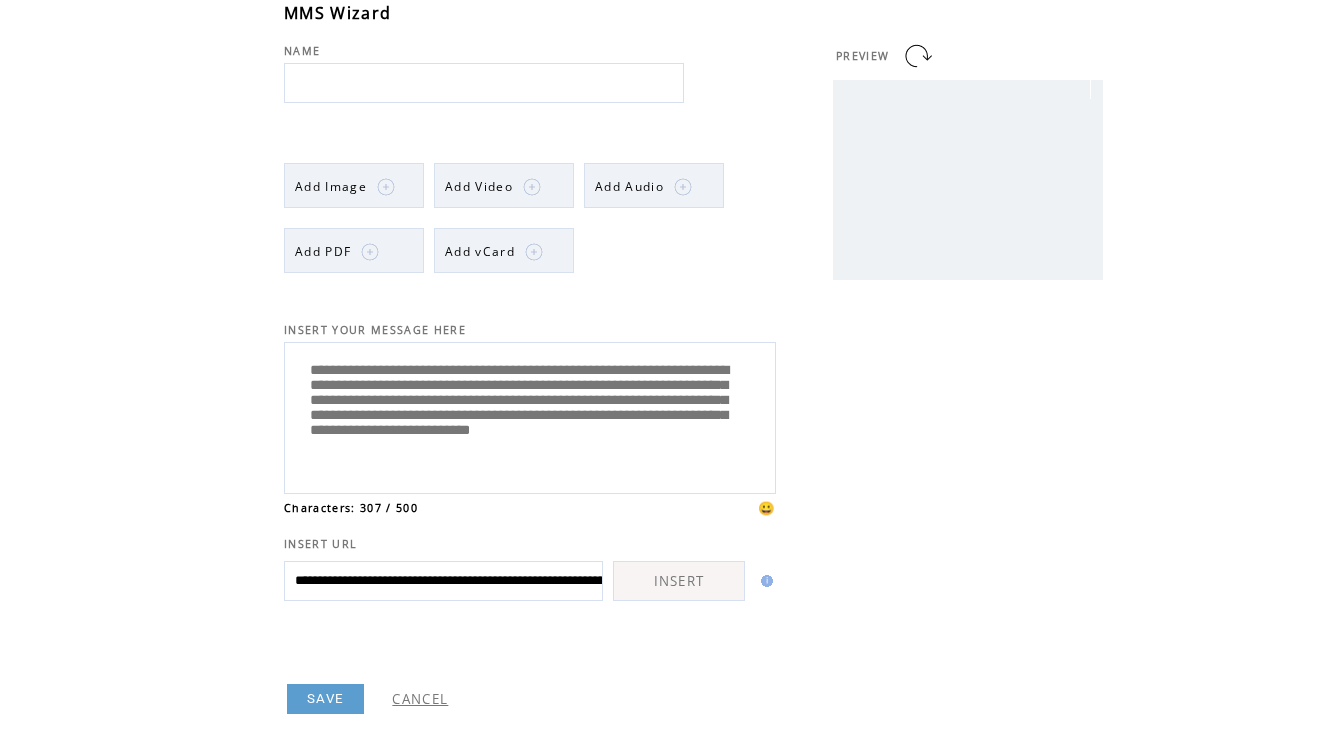 scroll, scrollTop: 0, scrollLeft: 170, axis: horizontal 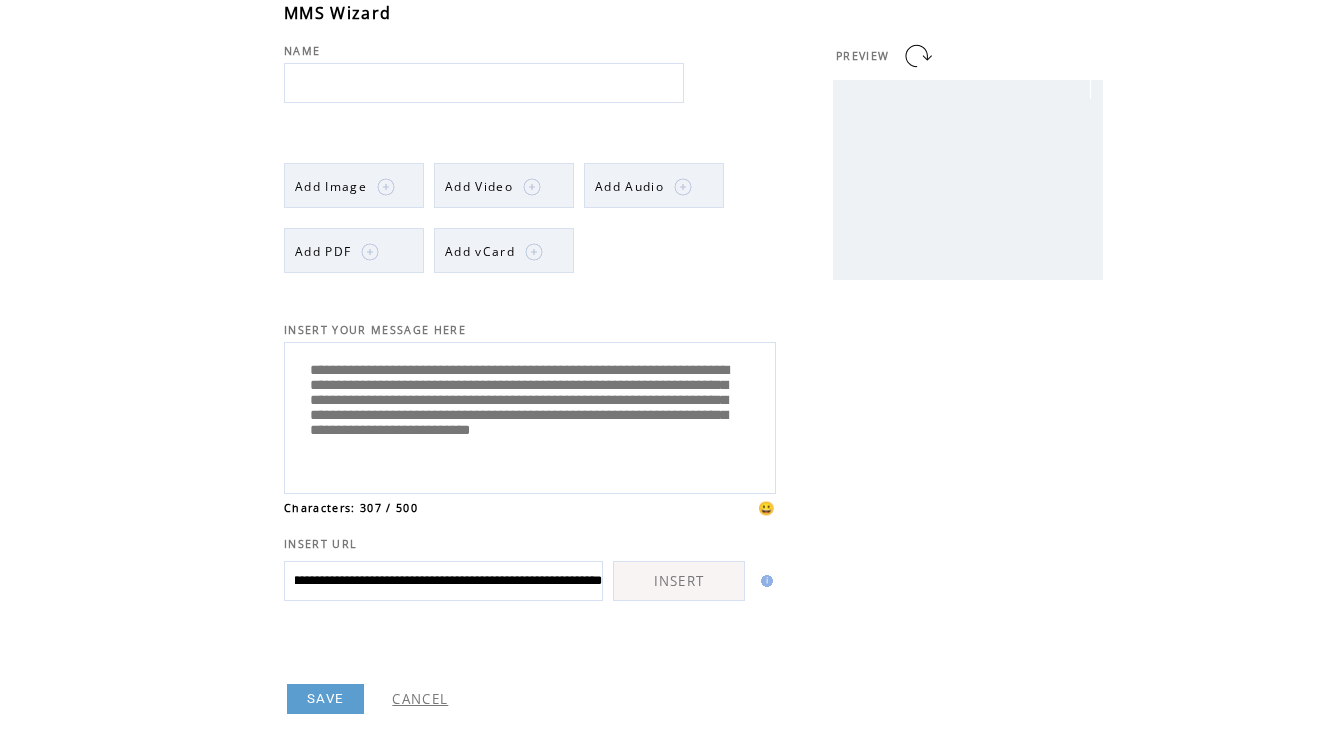 type on "**********" 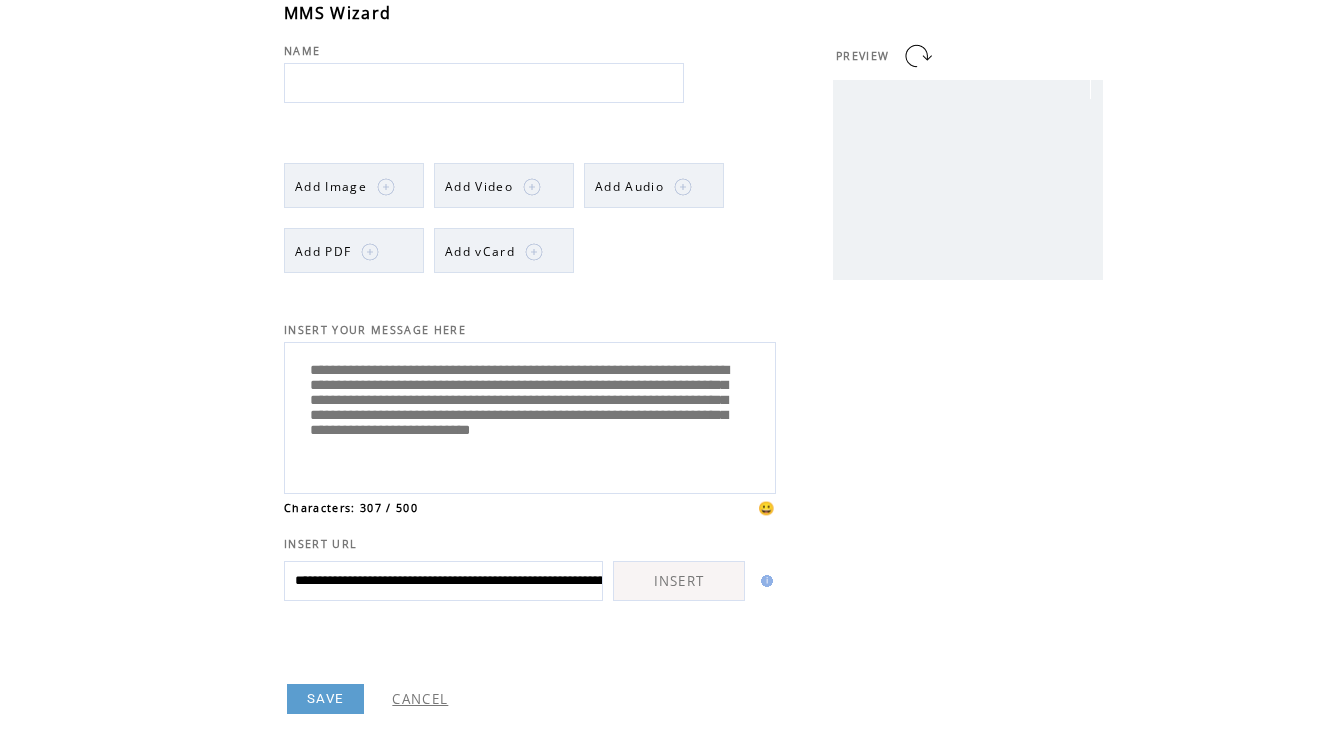click on "INSERT" at bounding box center [679, 581] 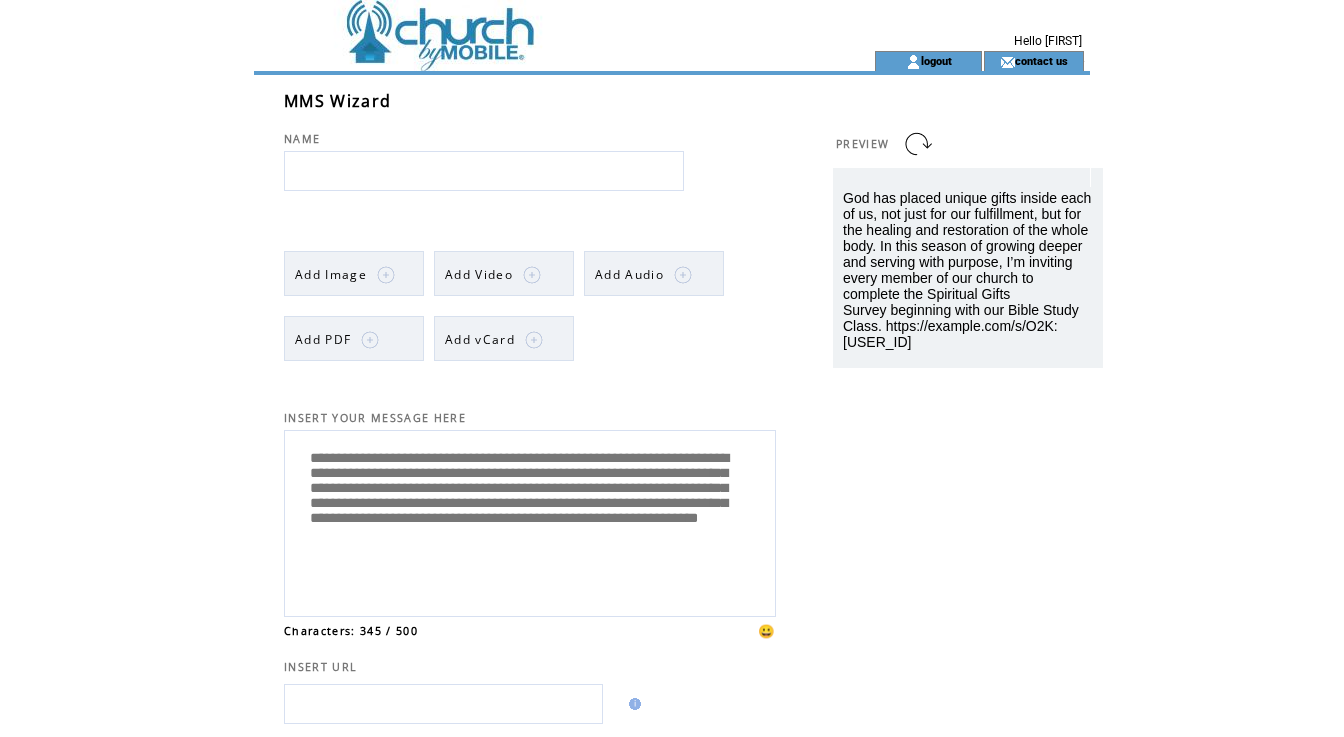 scroll, scrollTop: 0, scrollLeft: 0, axis: both 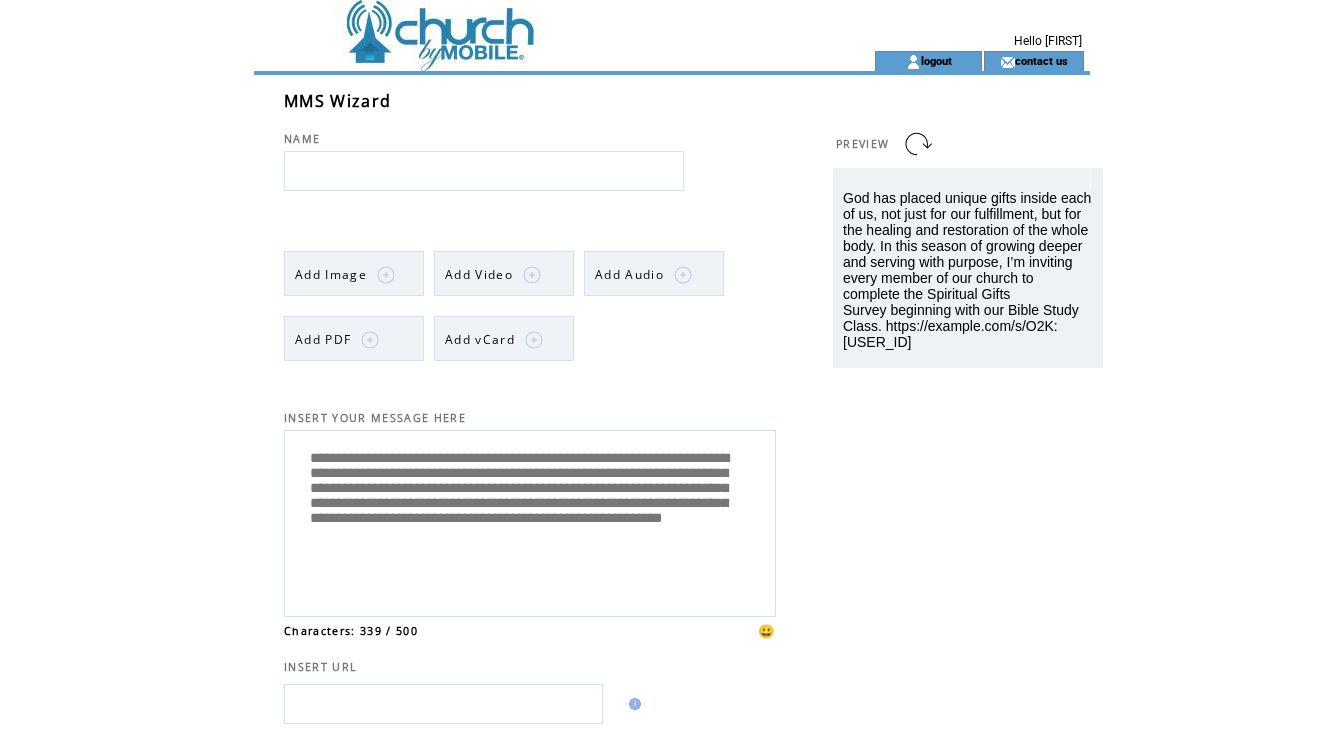 type on "**********" 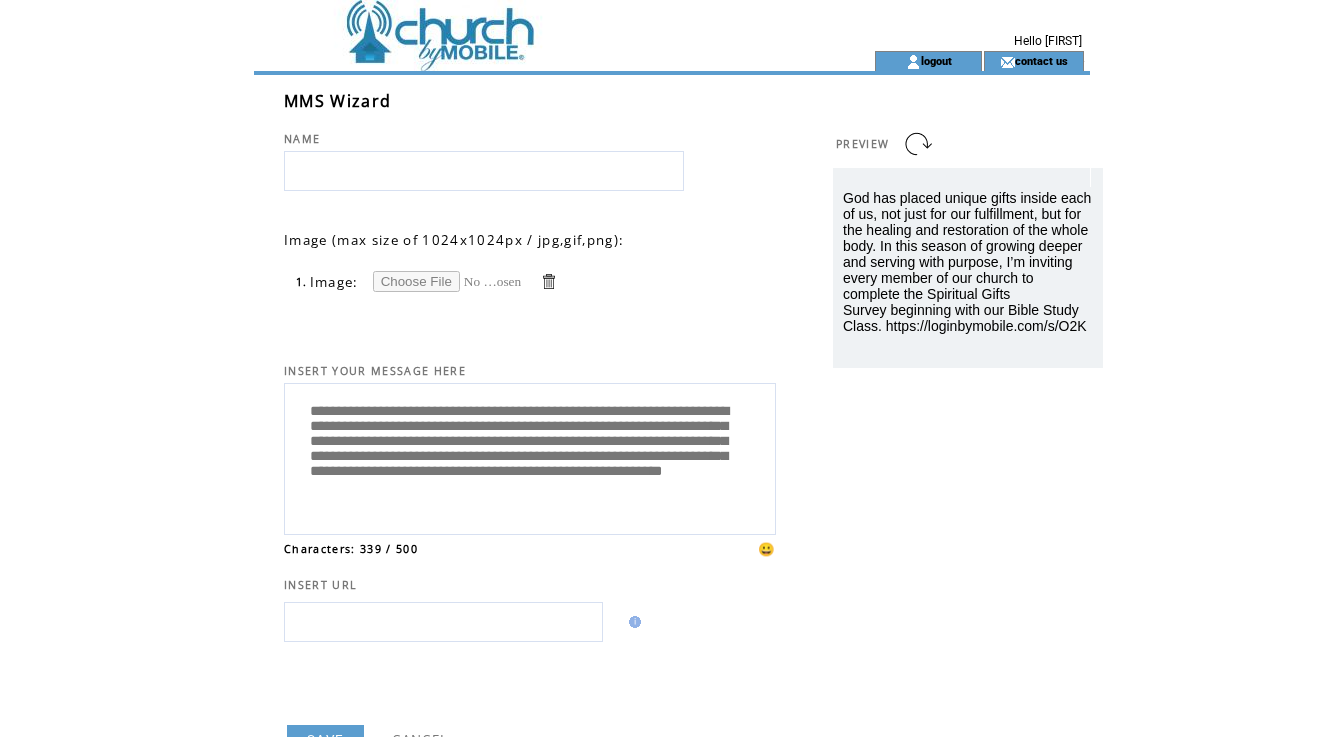 scroll, scrollTop: 0, scrollLeft: 0, axis: both 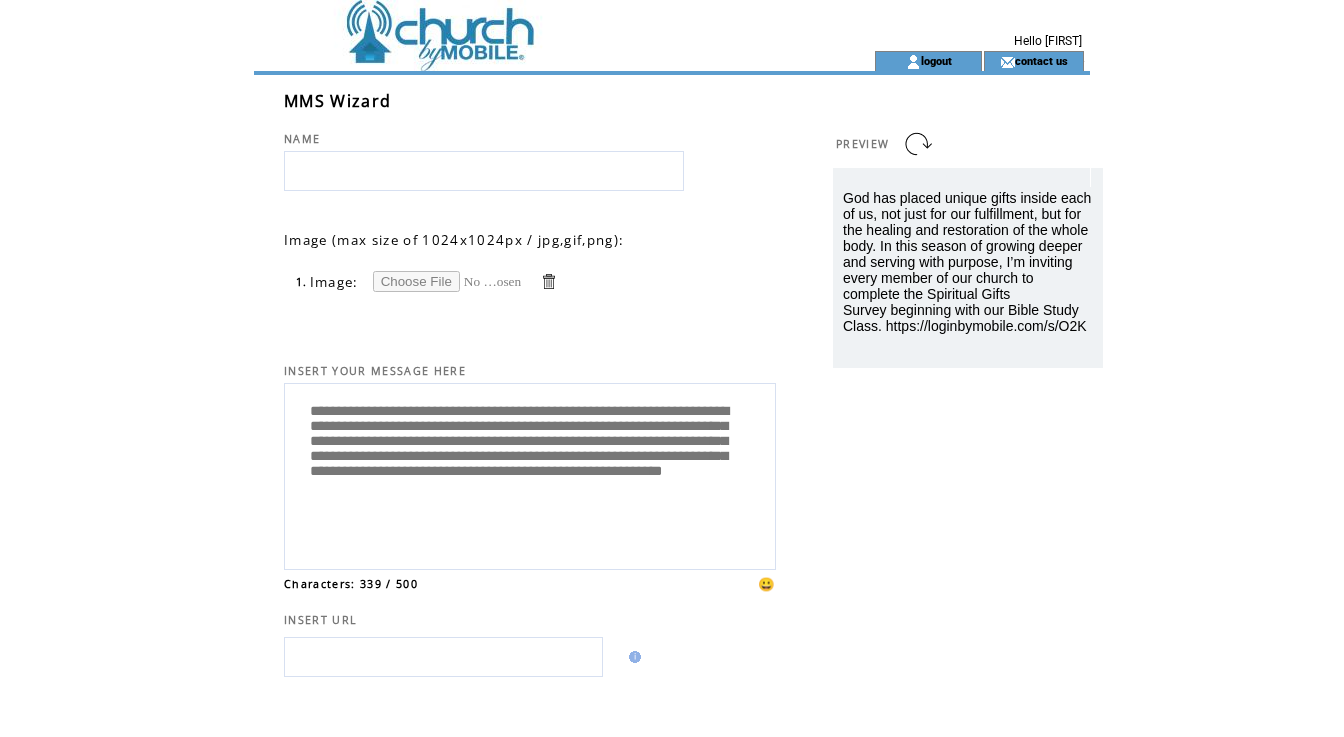 click at bounding box center [448, 281] 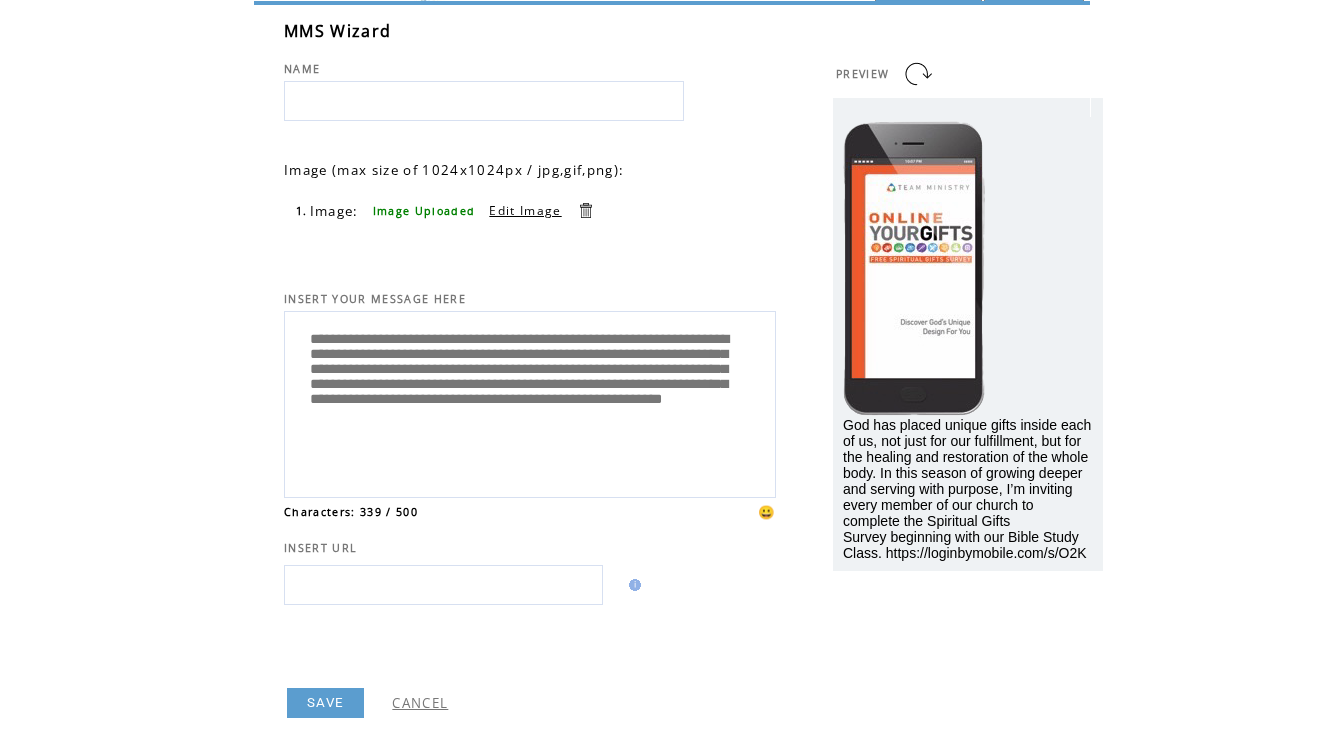 scroll, scrollTop: 116, scrollLeft: 0, axis: vertical 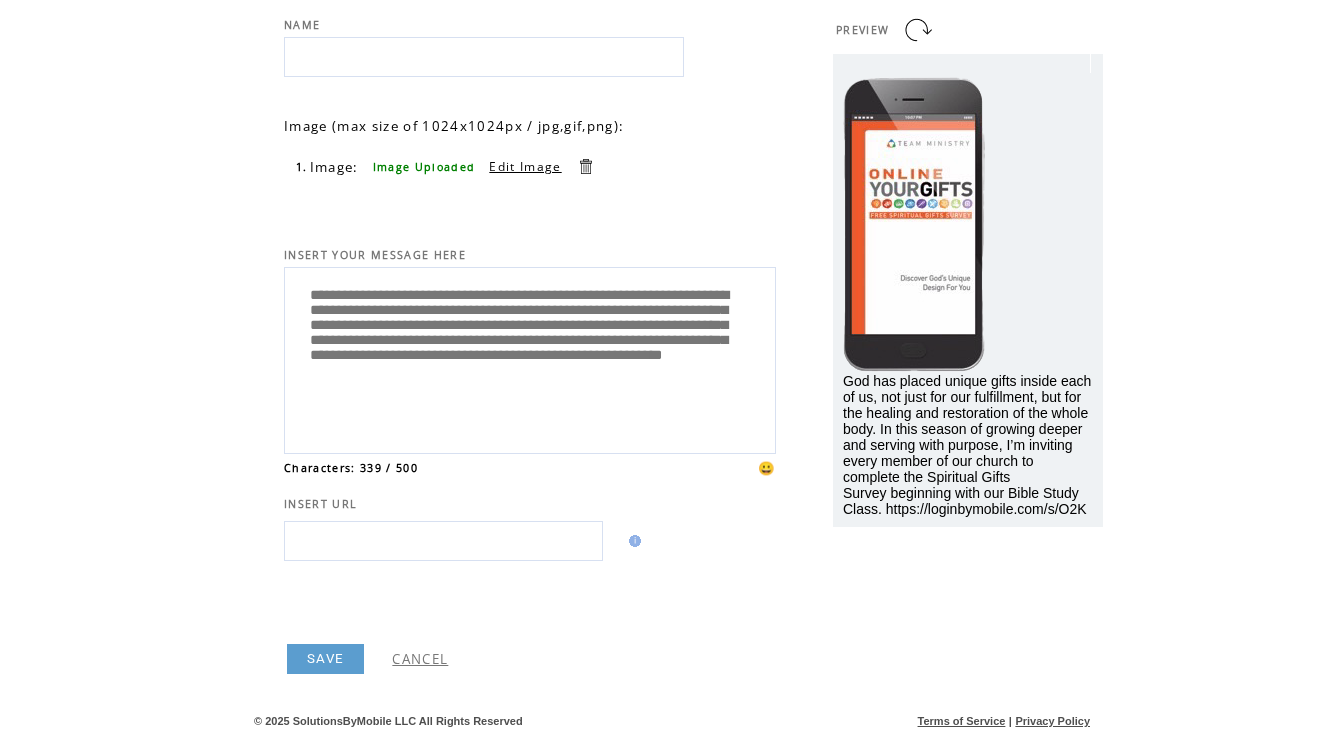 click at bounding box center [484, 57] 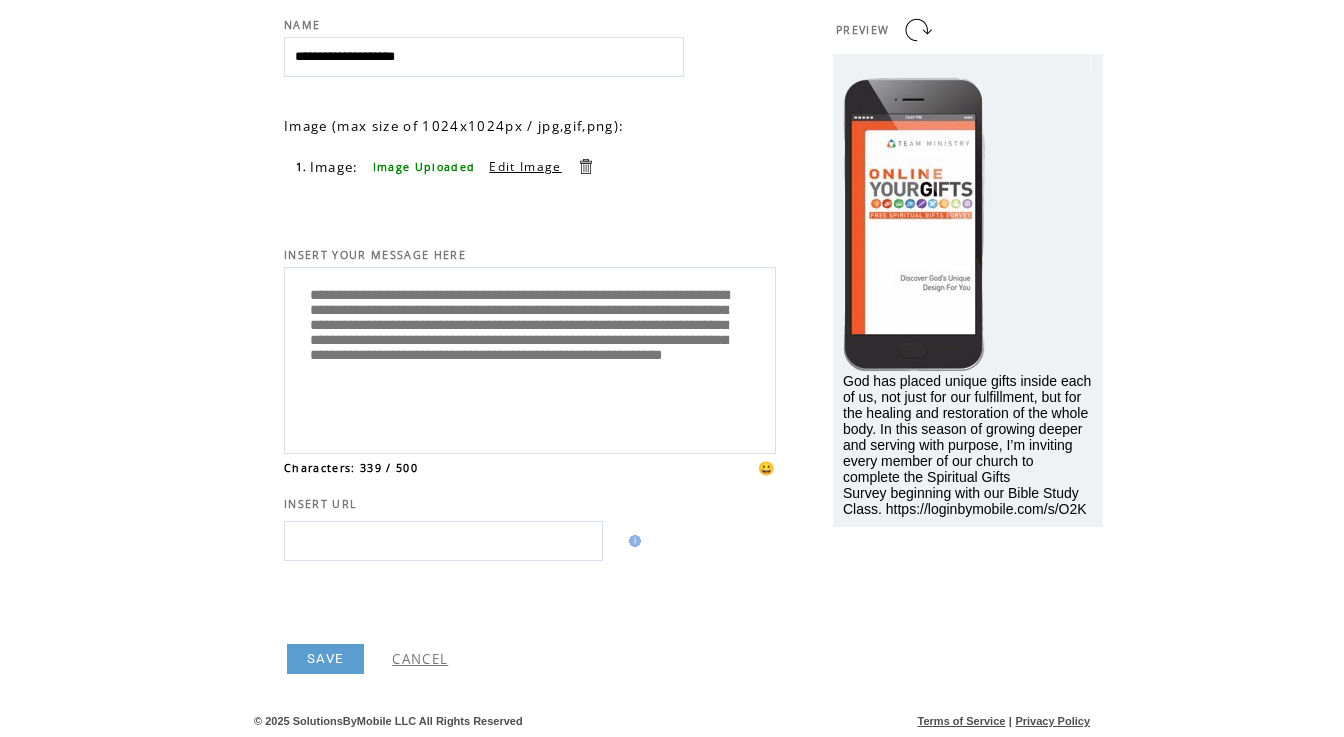 type on "**********" 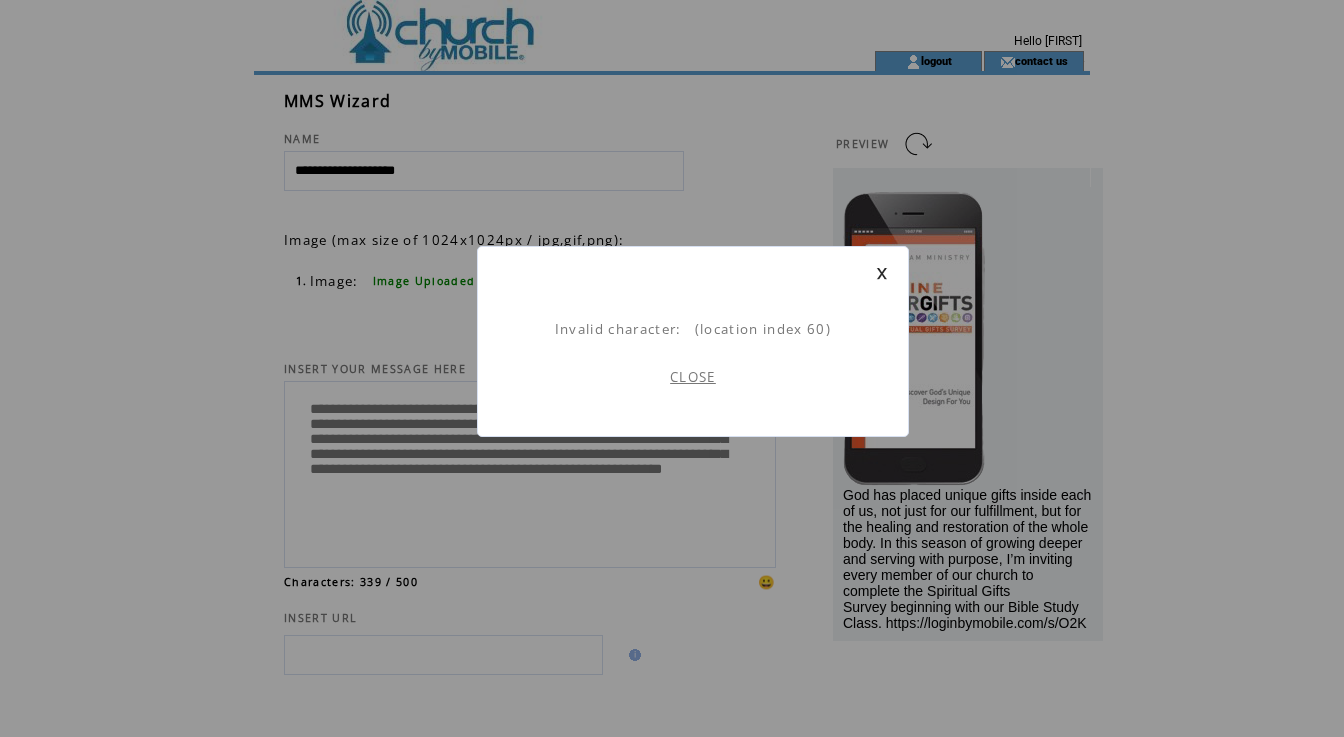 scroll, scrollTop: 1, scrollLeft: 0, axis: vertical 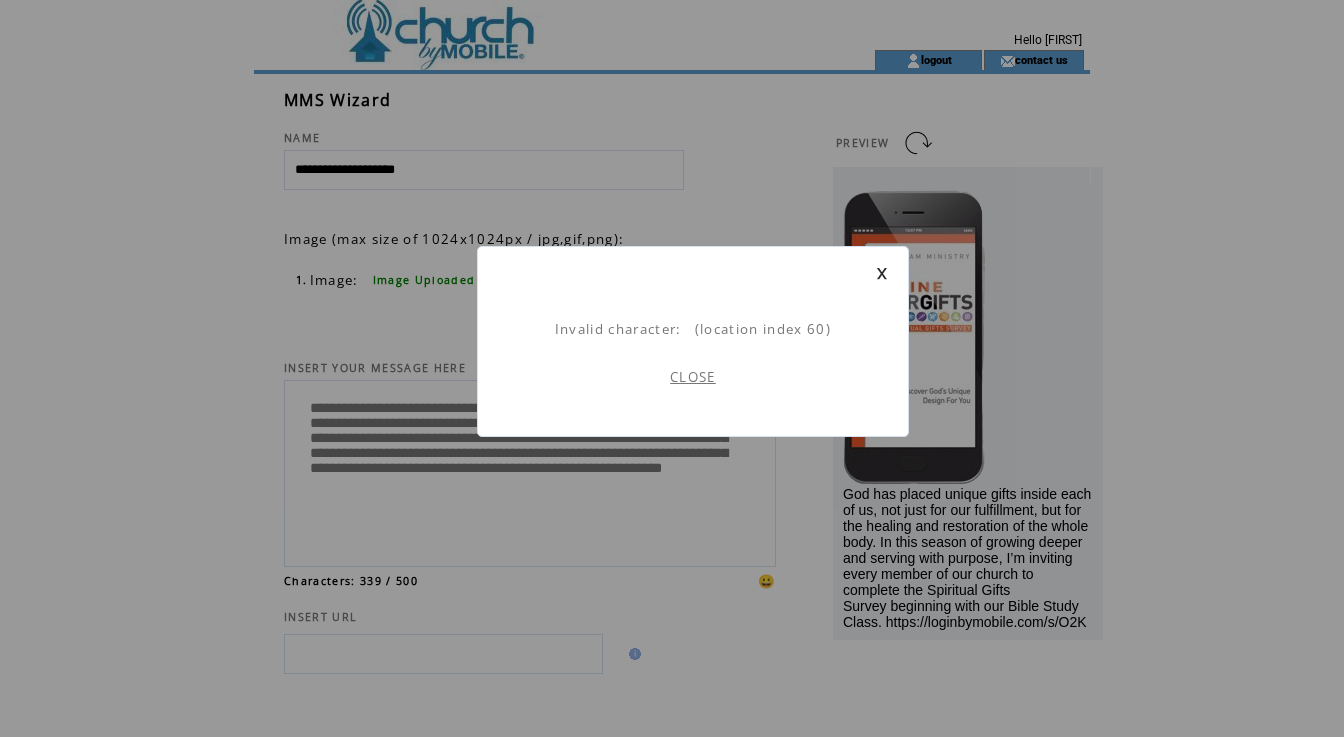 click on "CLOSE" at bounding box center (693, 377) 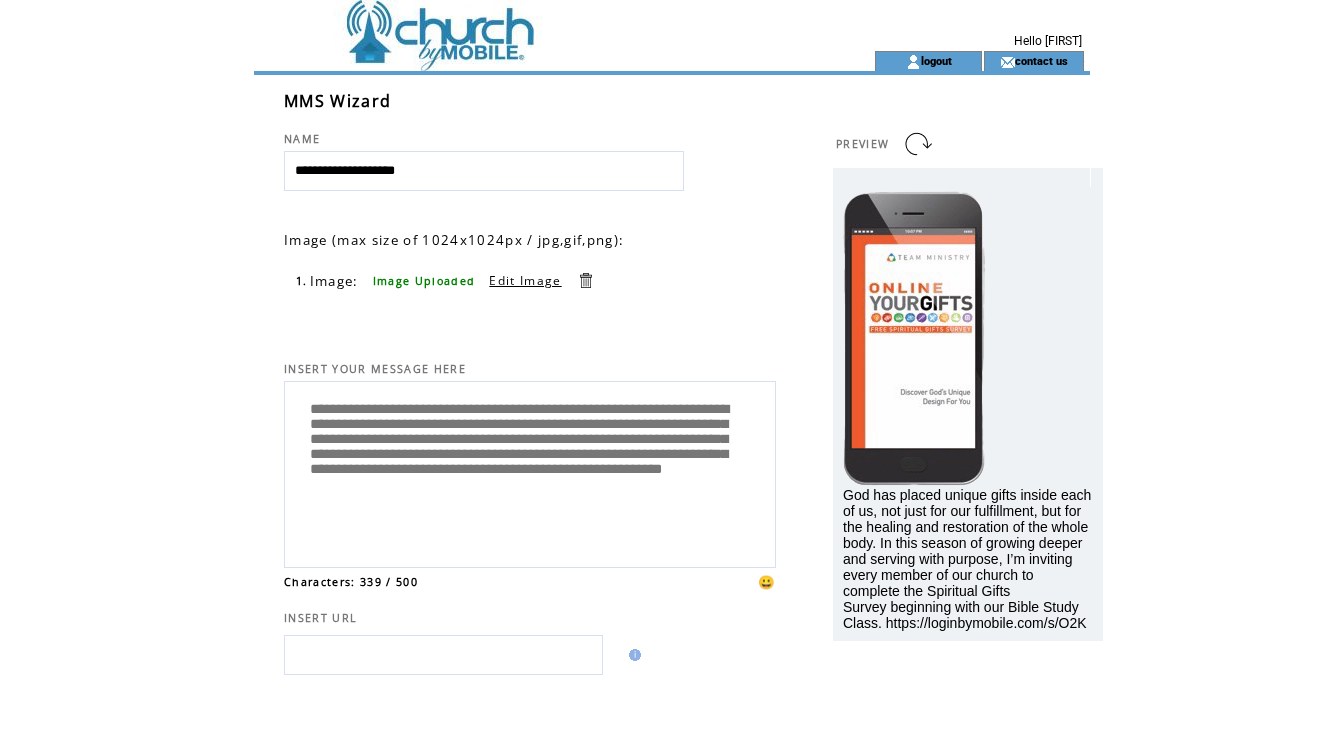 click on "**********" at bounding box center (530, 472) 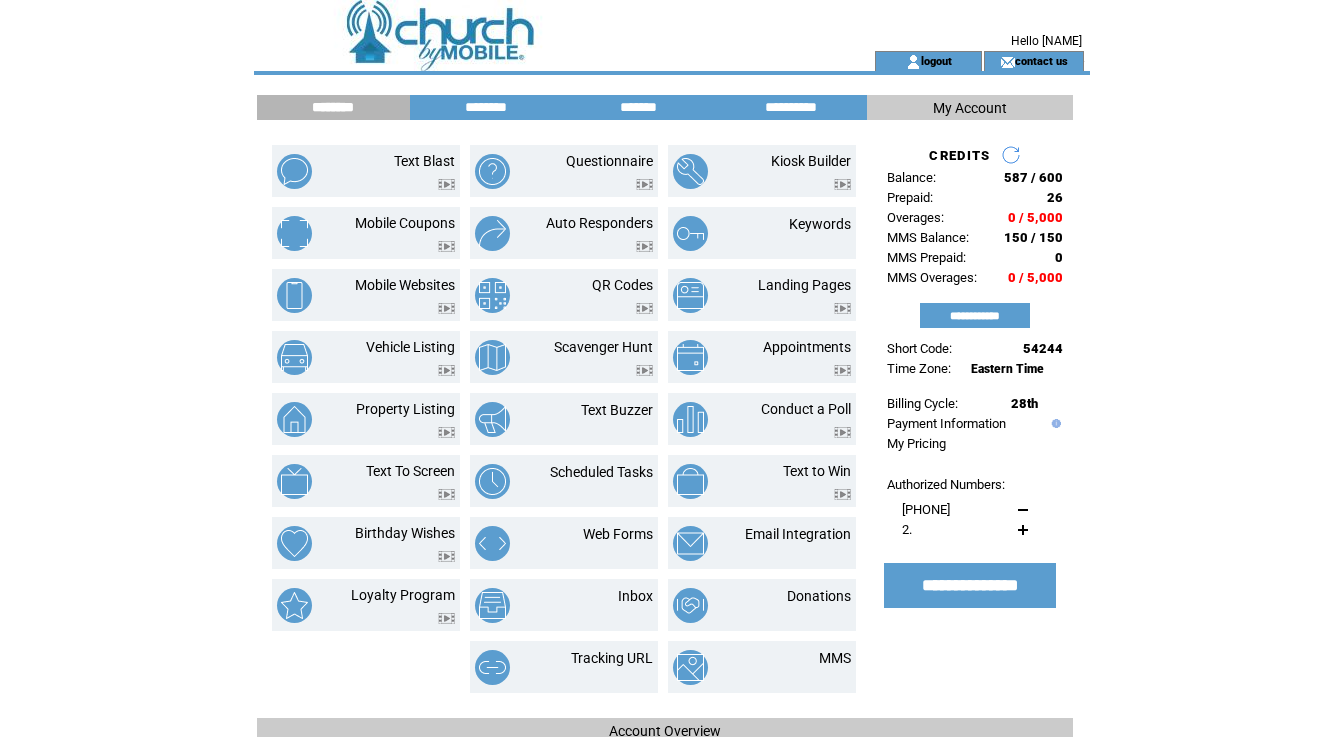 scroll, scrollTop: 0, scrollLeft: 0, axis: both 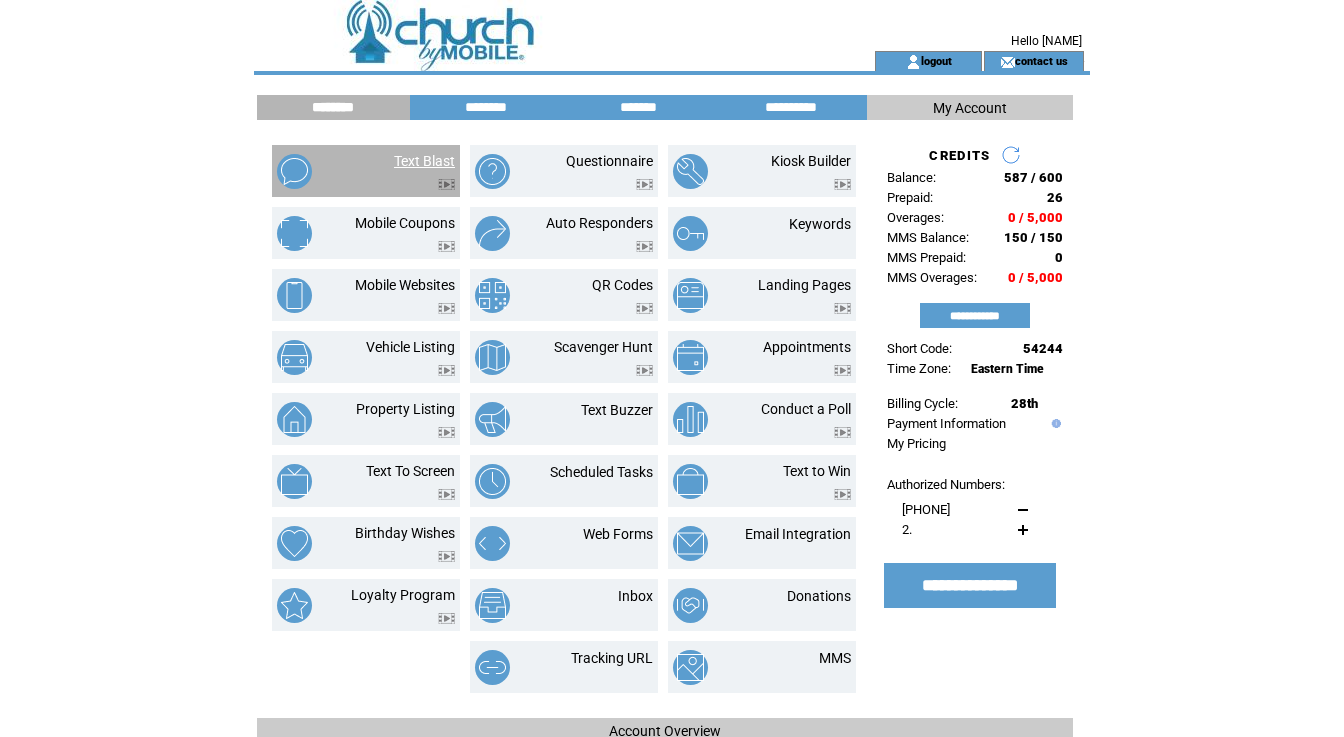 click on "Text Blast" at bounding box center [424, 161] 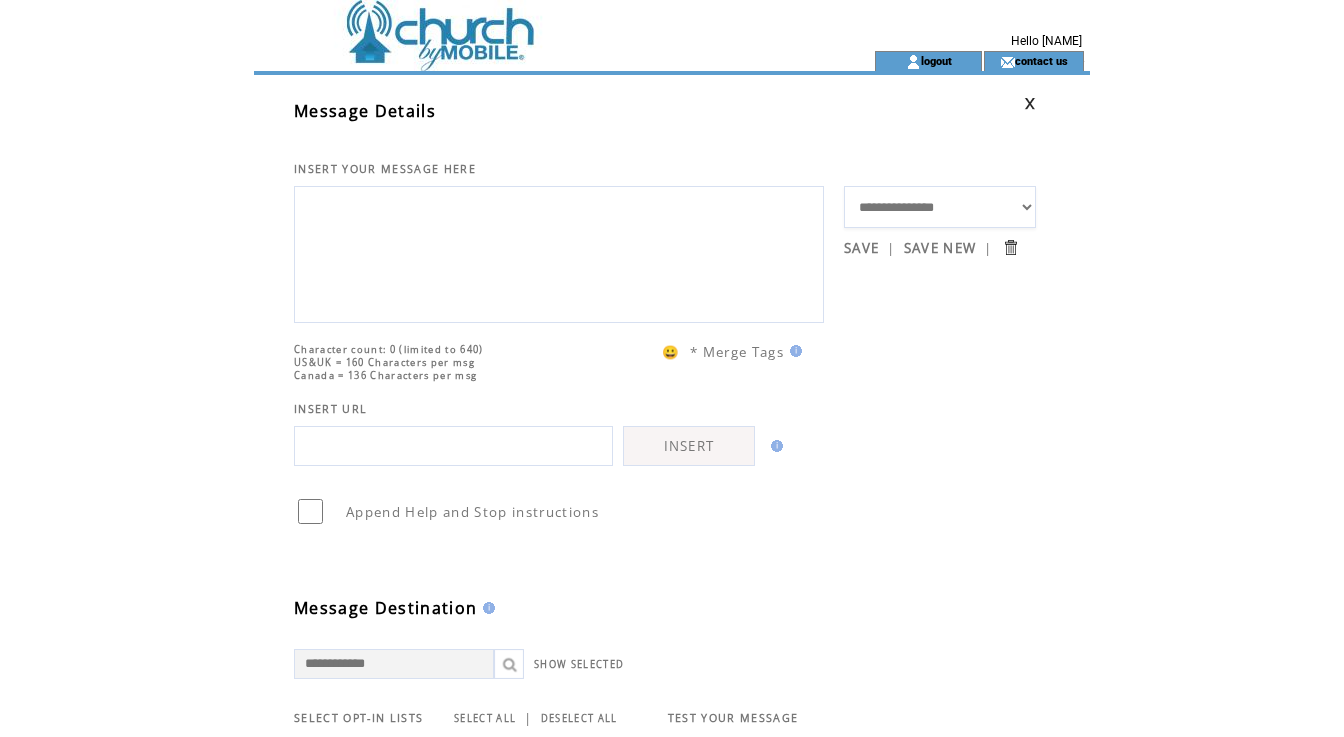 scroll, scrollTop: 0, scrollLeft: 0, axis: both 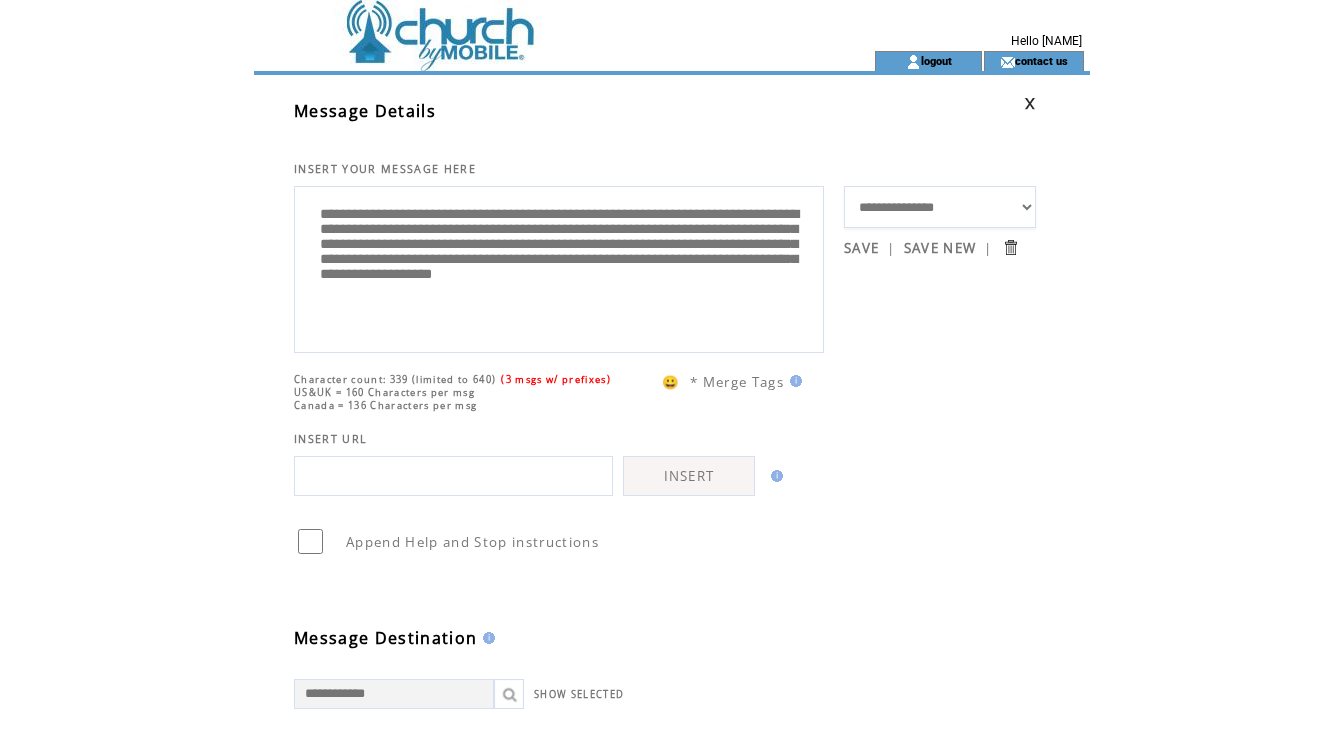 drag, startPoint x: 454, startPoint y: 257, endPoint x: 490, endPoint y: 266, distance: 37.107952 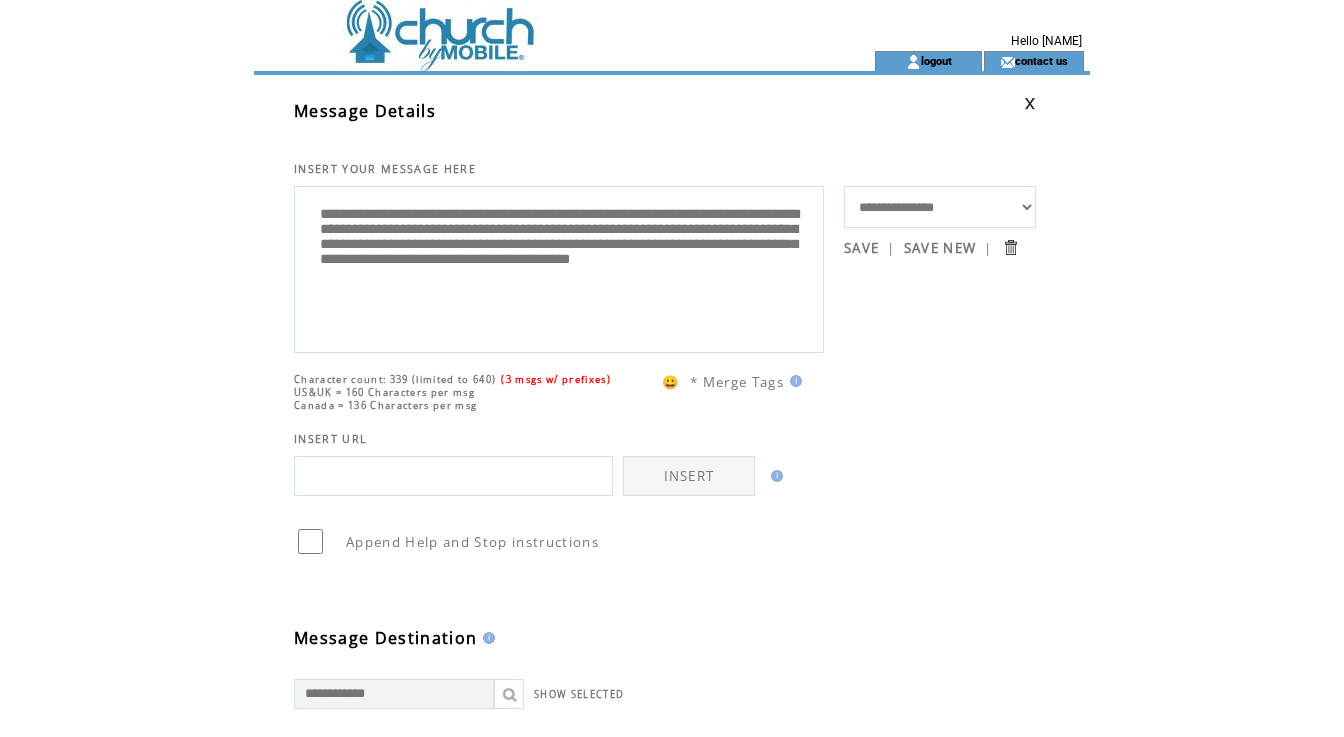 scroll, scrollTop: 0, scrollLeft: 0, axis: both 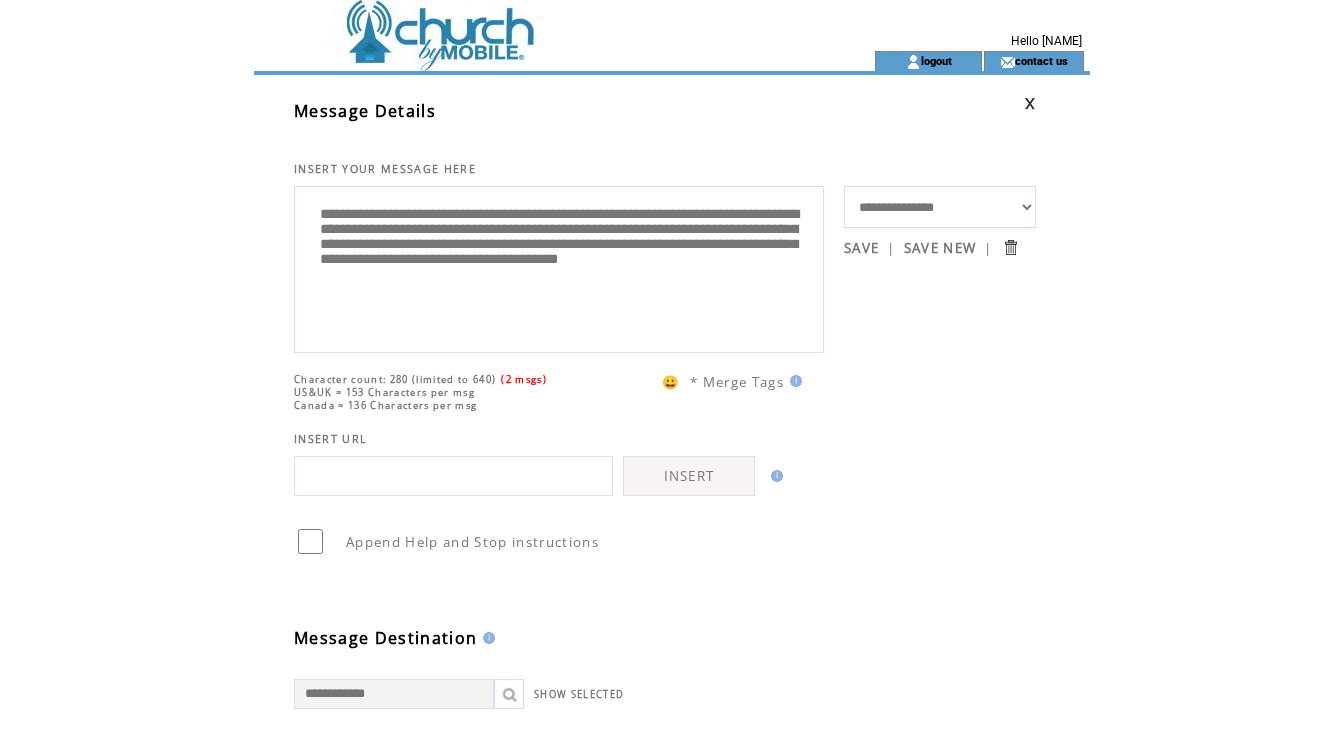 drag, startPoint x: 631, startPoint y: 277, endPoint x: 463, endPoint y: 291, distance: 168.58232 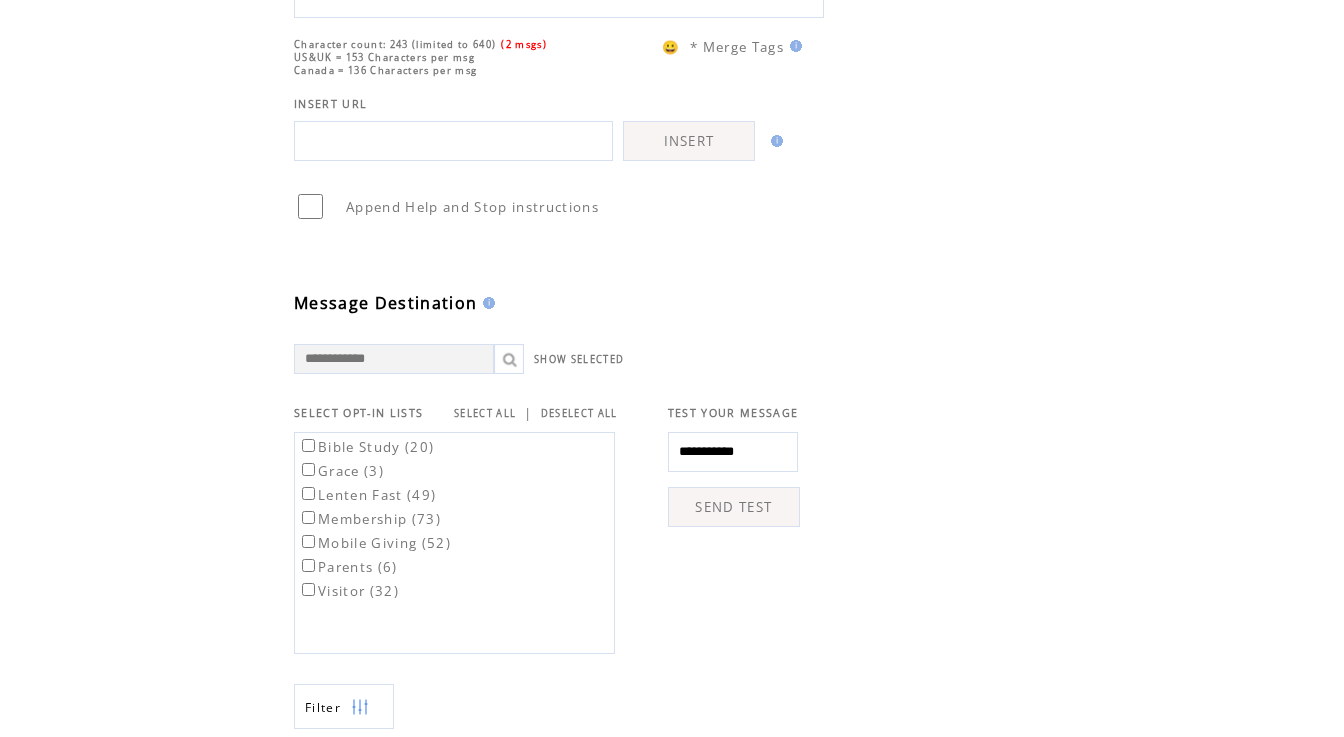 scroll, scrollTop: 337, scrollLeft: 0, axis: vertical 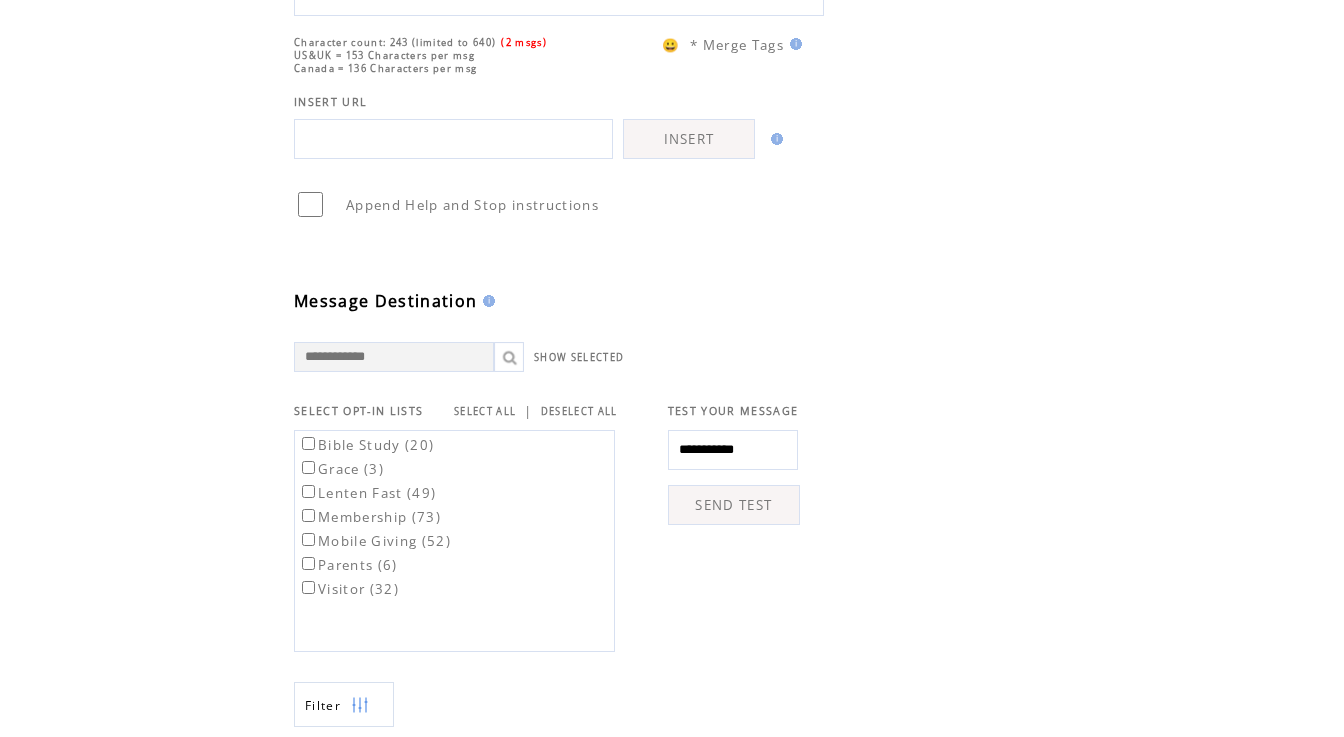 type on "**********" 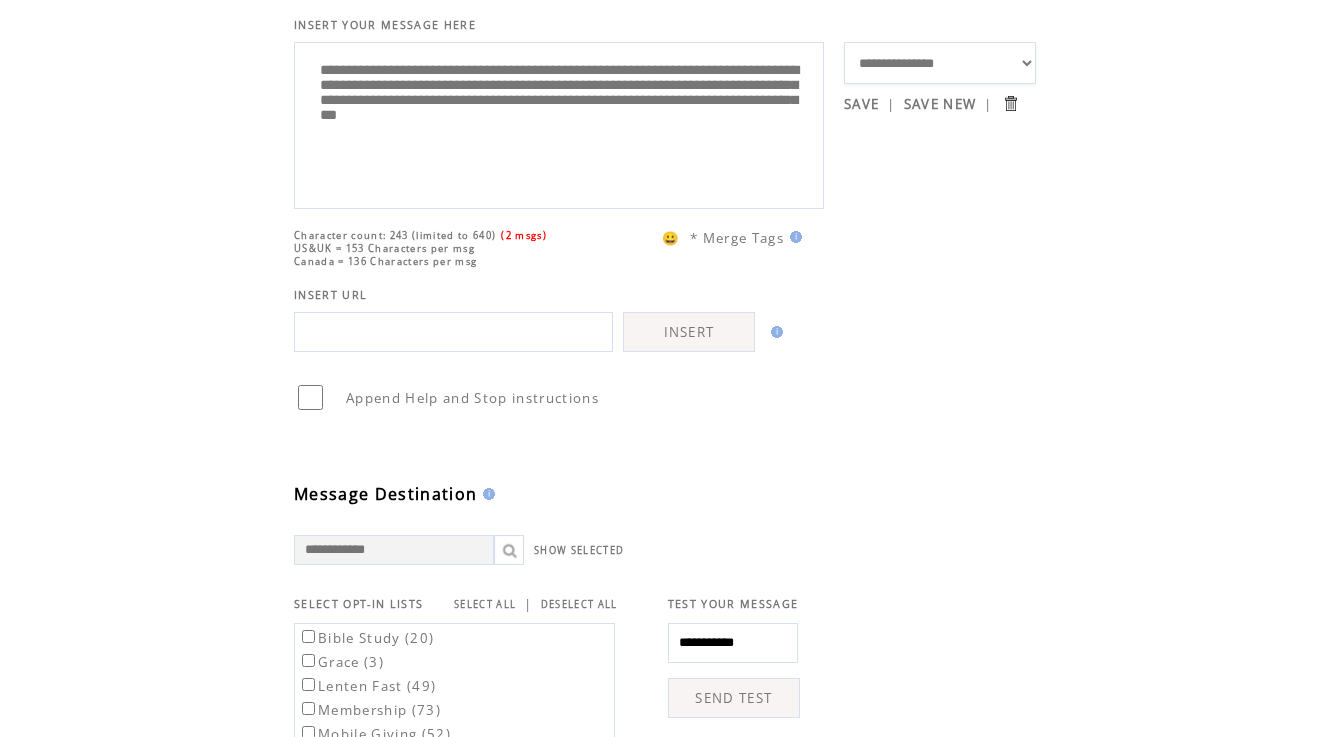 scroll, scrollTop: 159, scrollLeft: 0, axis: vertical 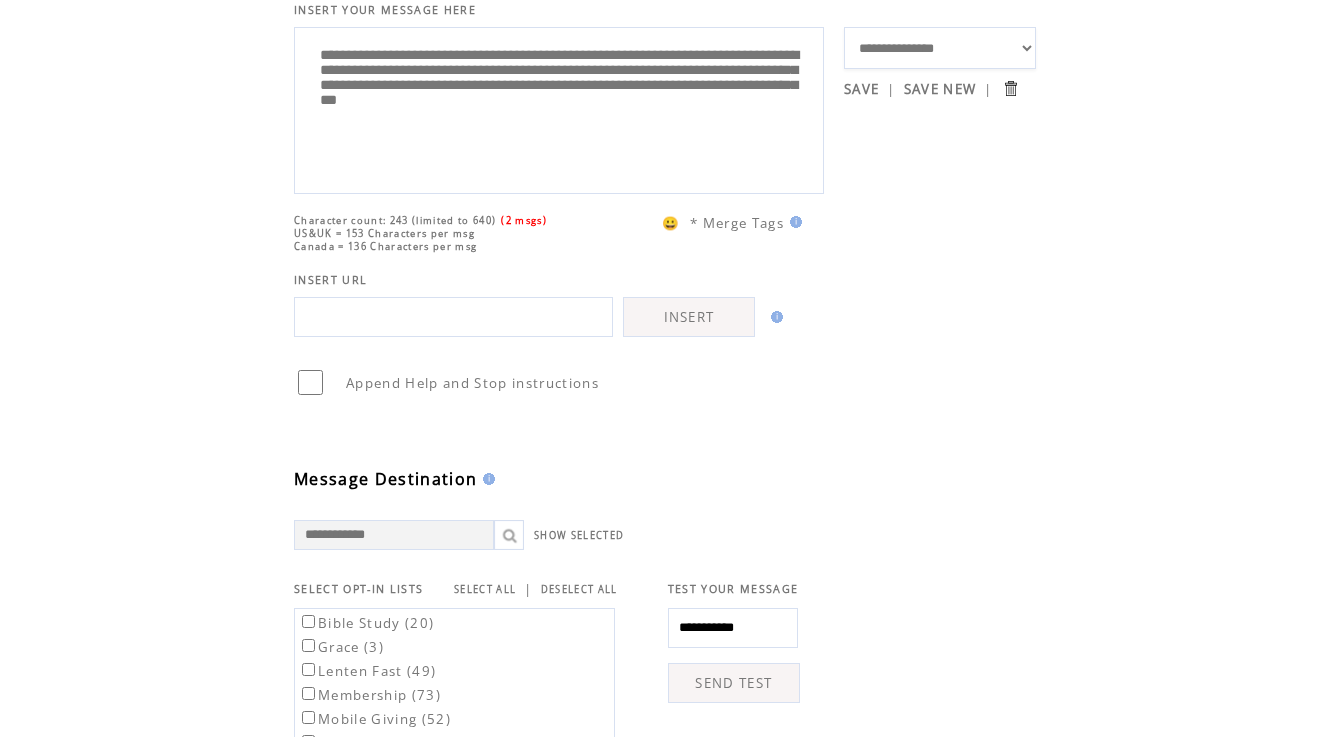 drag, startPoint x: 784, startPoint y: 626, endPoint x: 664, endPoint y: 607, distance: 121.49486 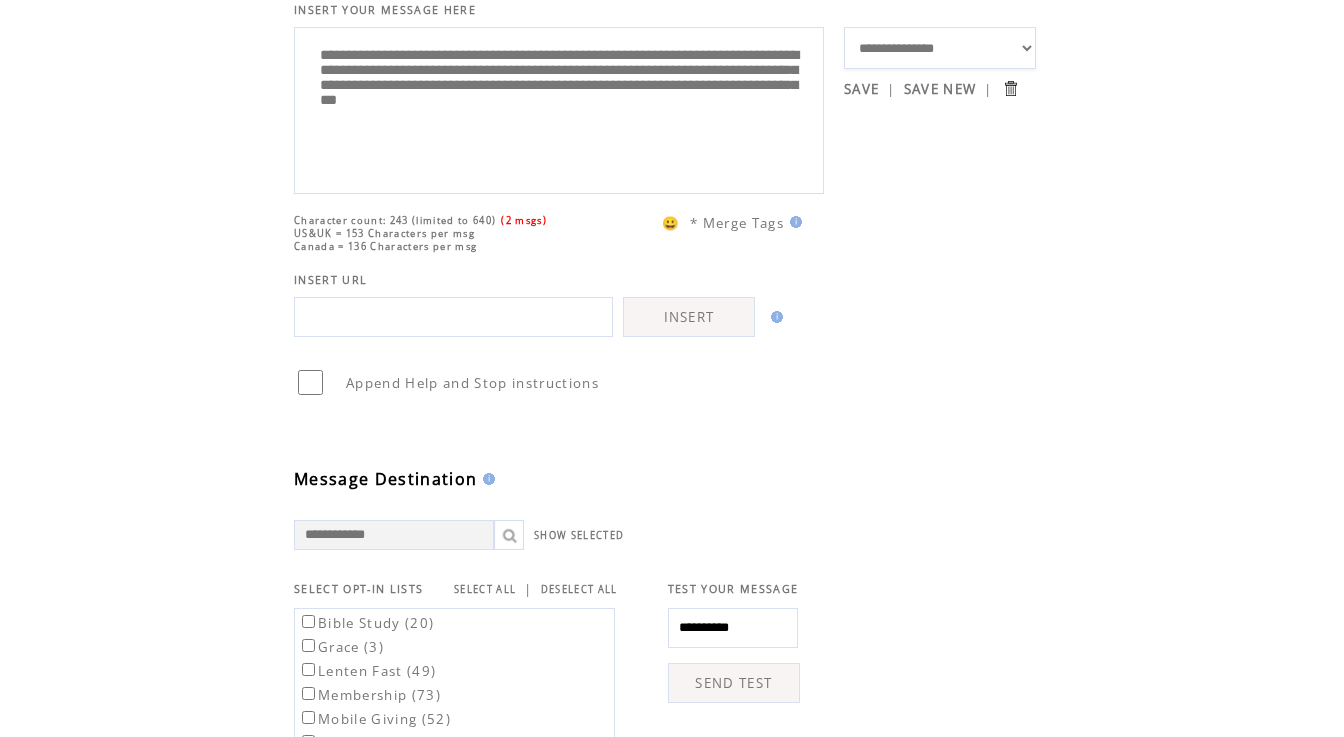 type on "**********" 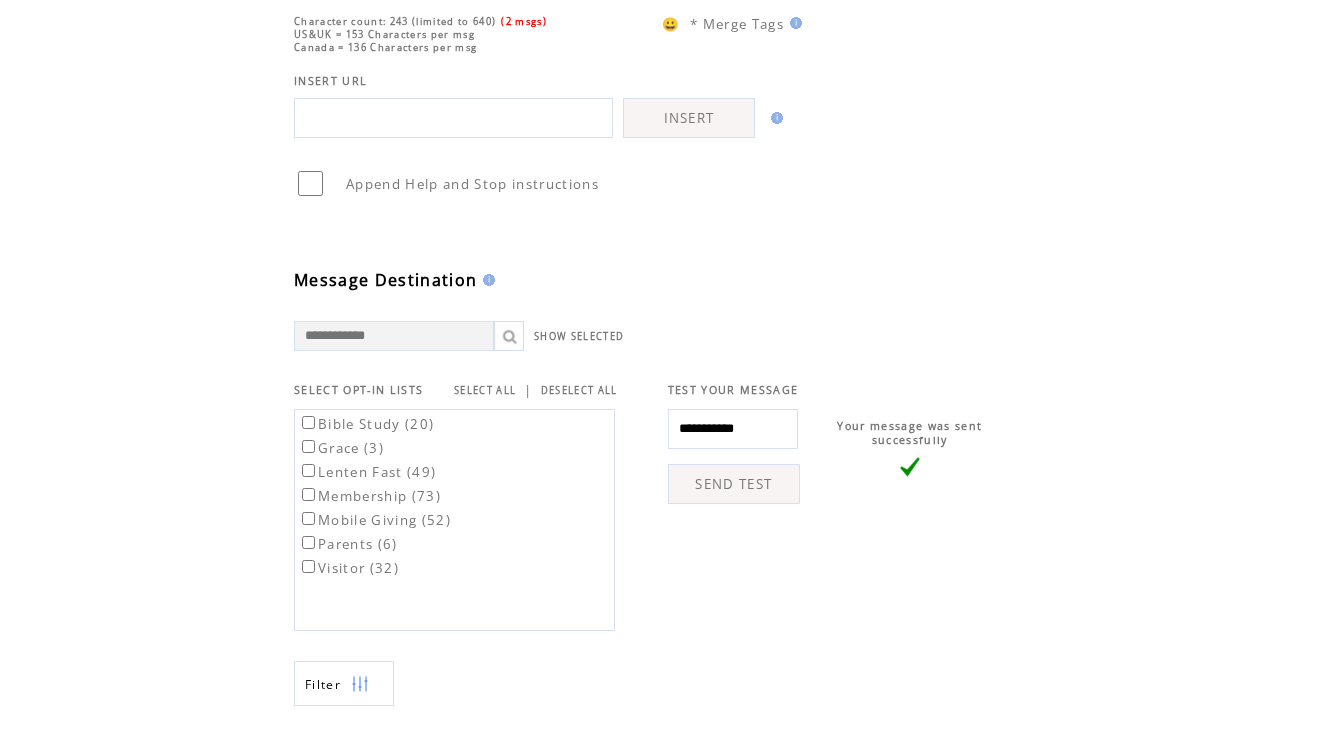 scroll, scrollTop: 374, scrollLeft: 0, axis: vertical 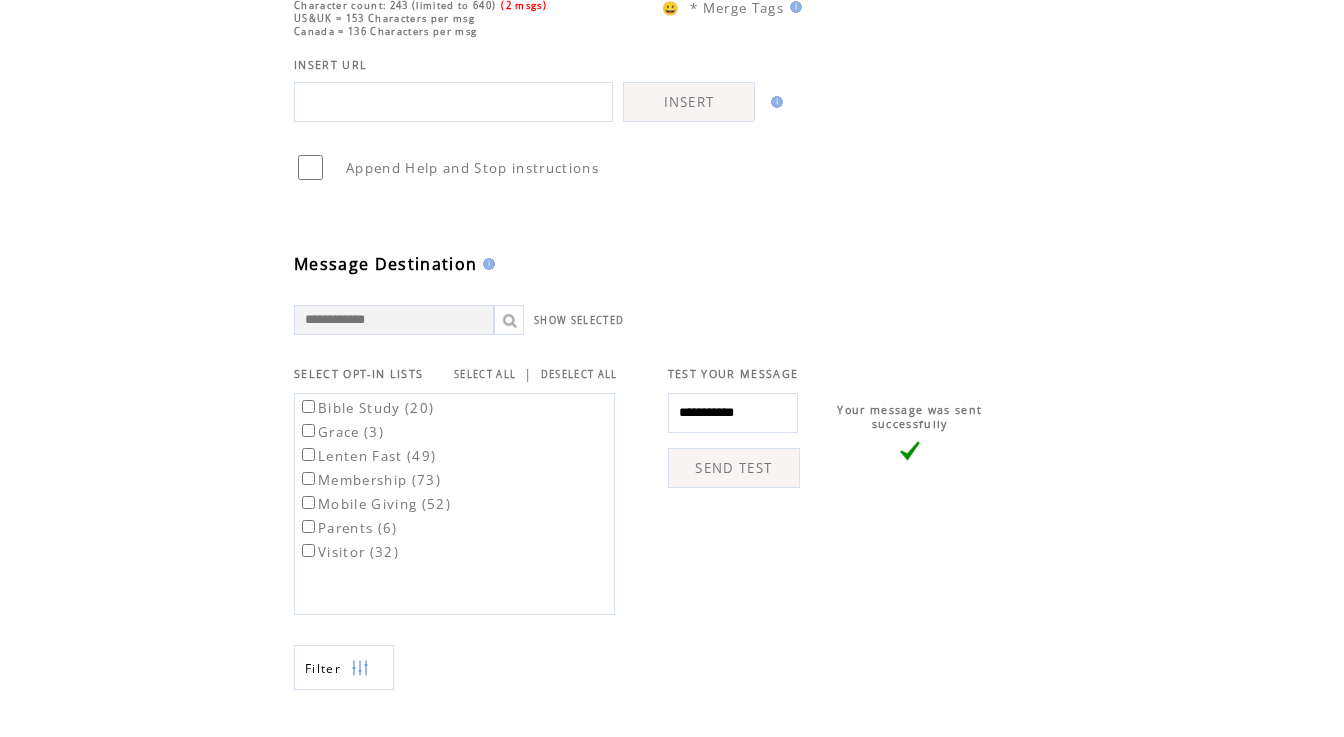 drag, startPoint x: 787, startPoint y: 415, endPoint x: 612, endPoint y: 404, distance: 175.34537 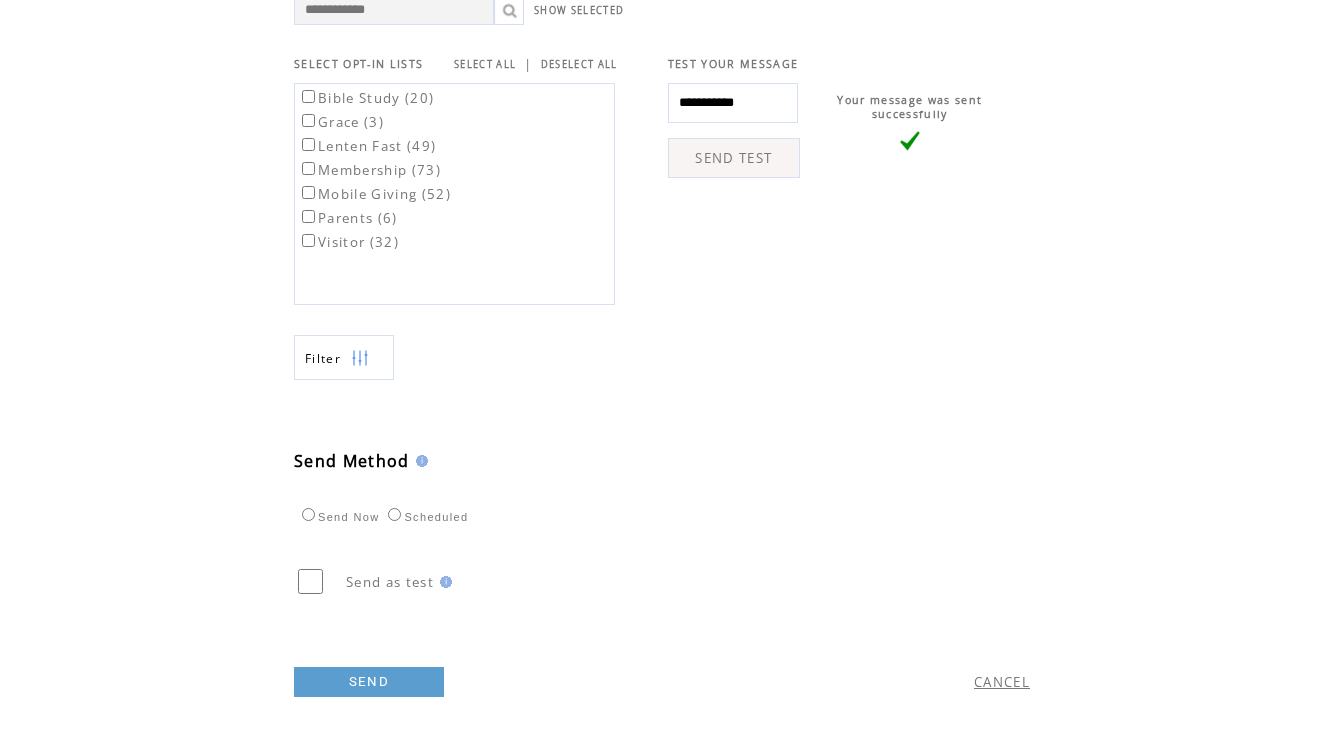 scroll, scrollTop: 704, scrollLeft: 0, axis: vertical 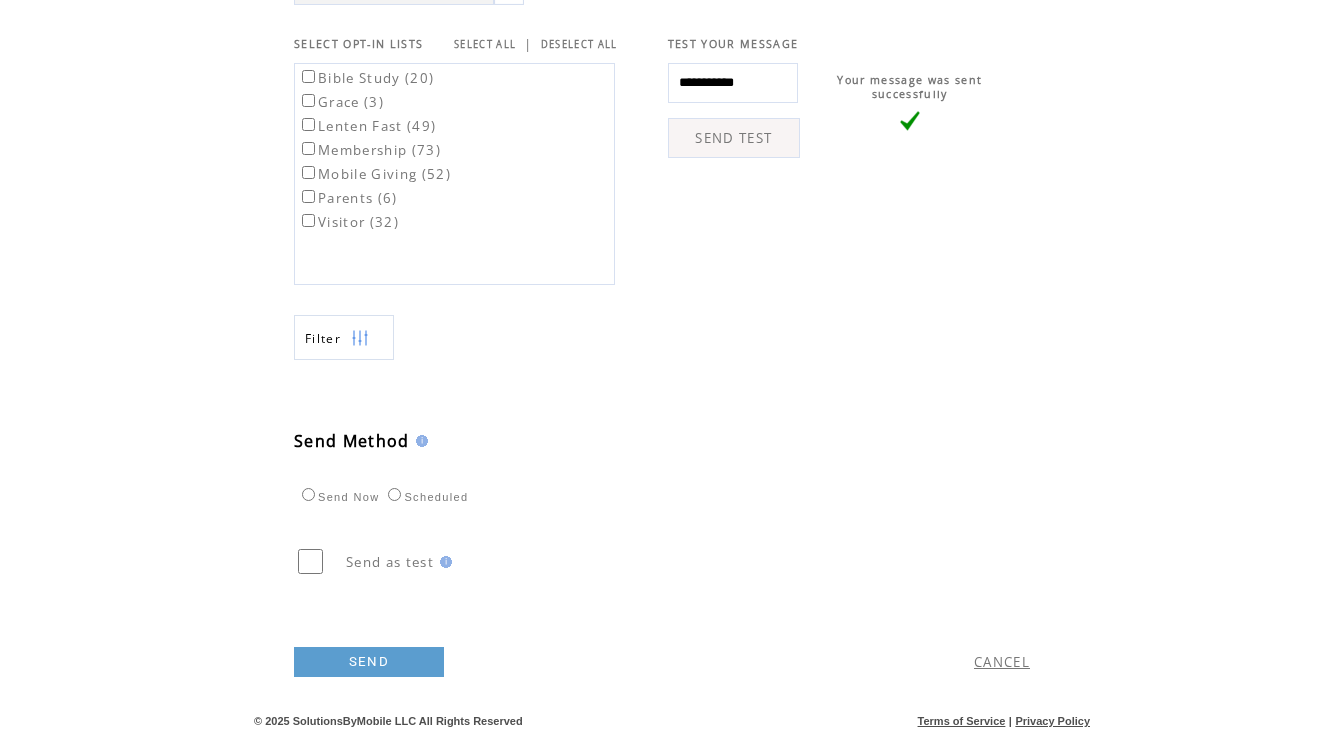 type on "**********" 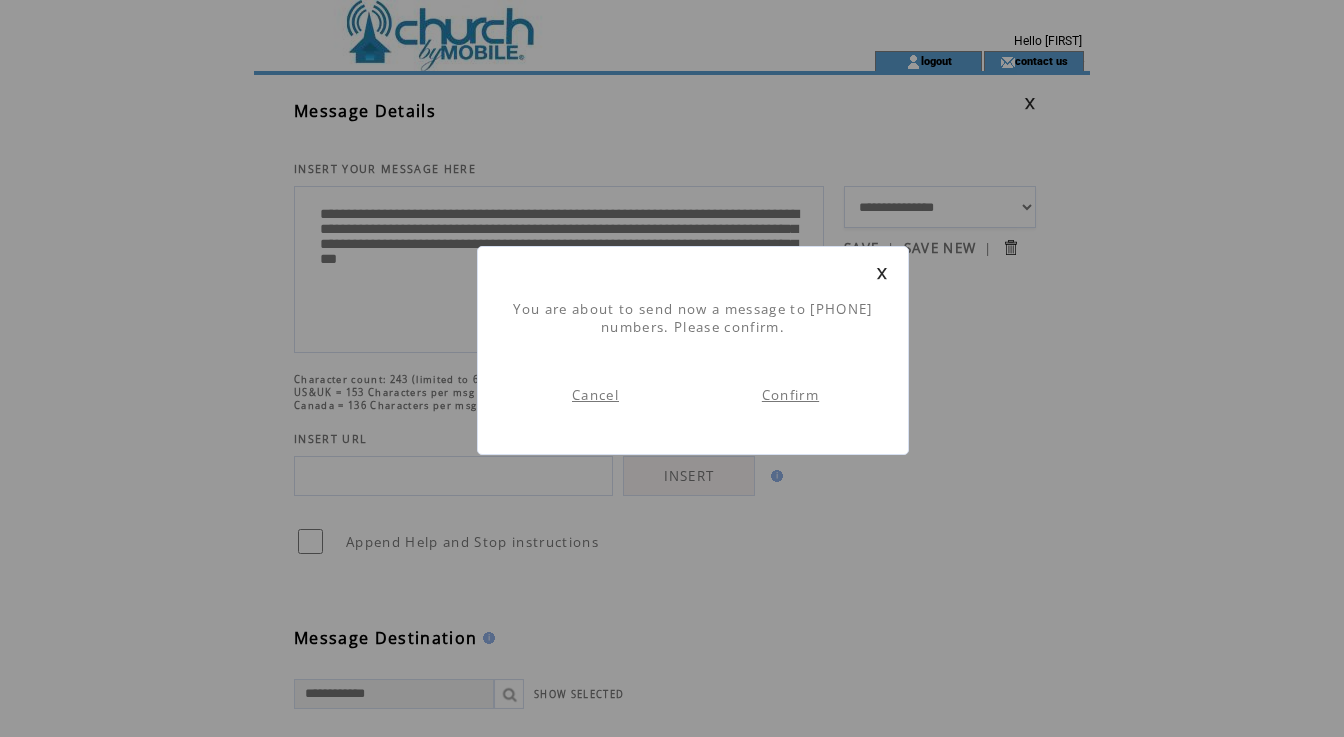 scroll, scrollTop: 1, scrollLeft: 0, axis: vertical 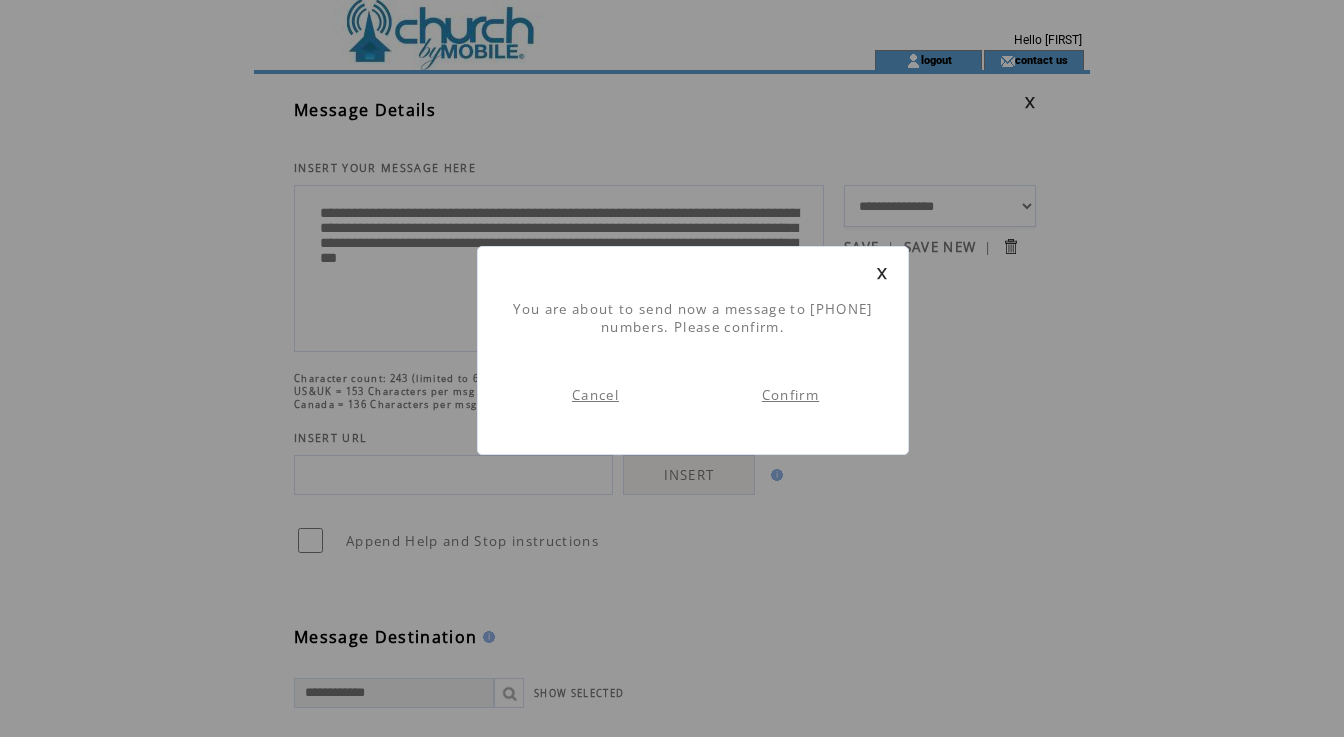 click on "Confirm" at bounding box center (790, 395) 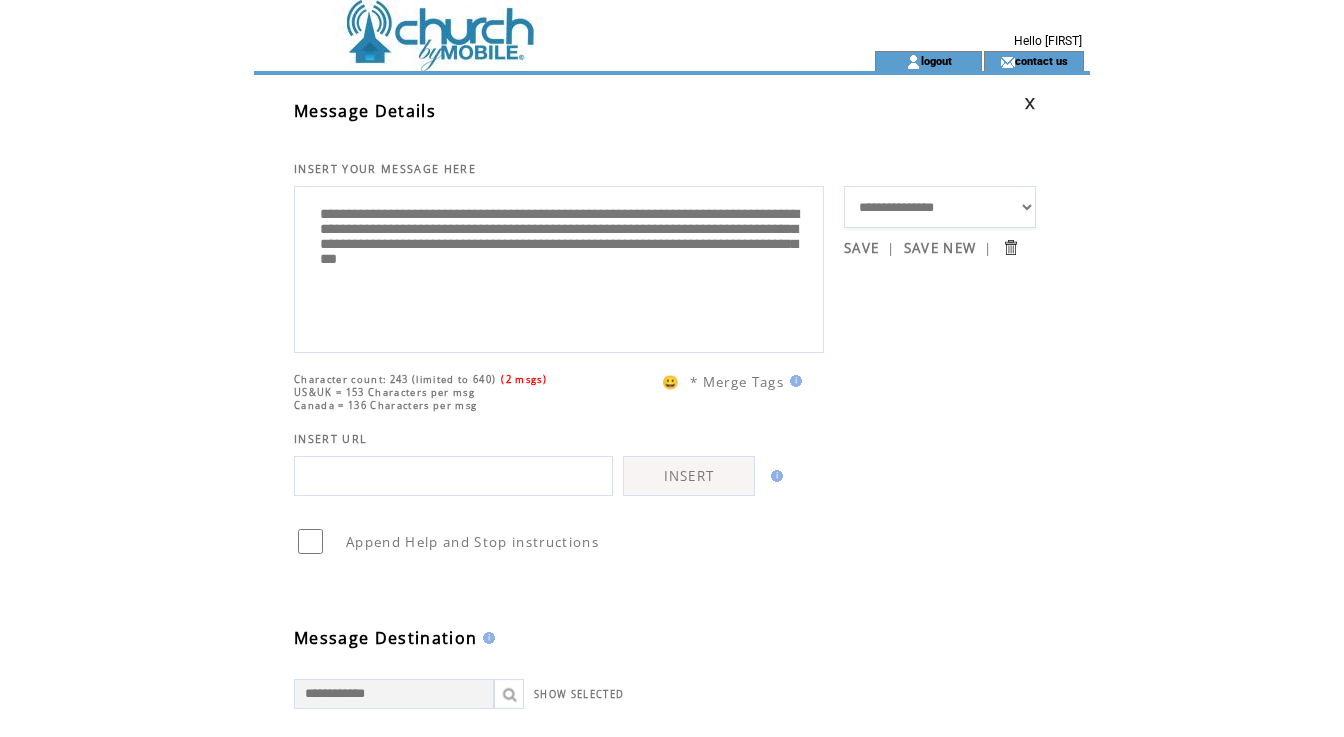 scroll, scrollTop: 1, scrollLeft: 0, axis: vertical 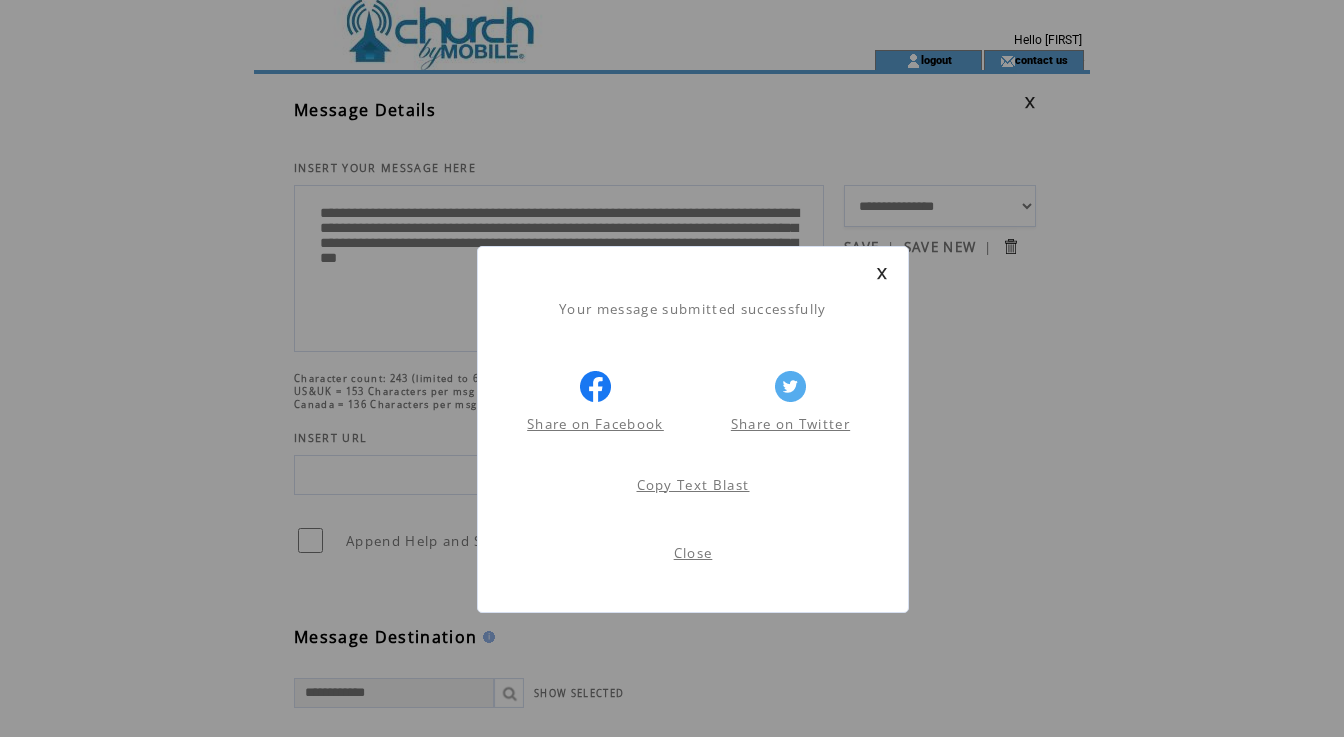 click on "Your message submitted successfully
Share on Facebook
Share on Twitter
Share on Facebook
Share on Twitter
Copy Text Blast
Close" at bounding box center [672, 720] 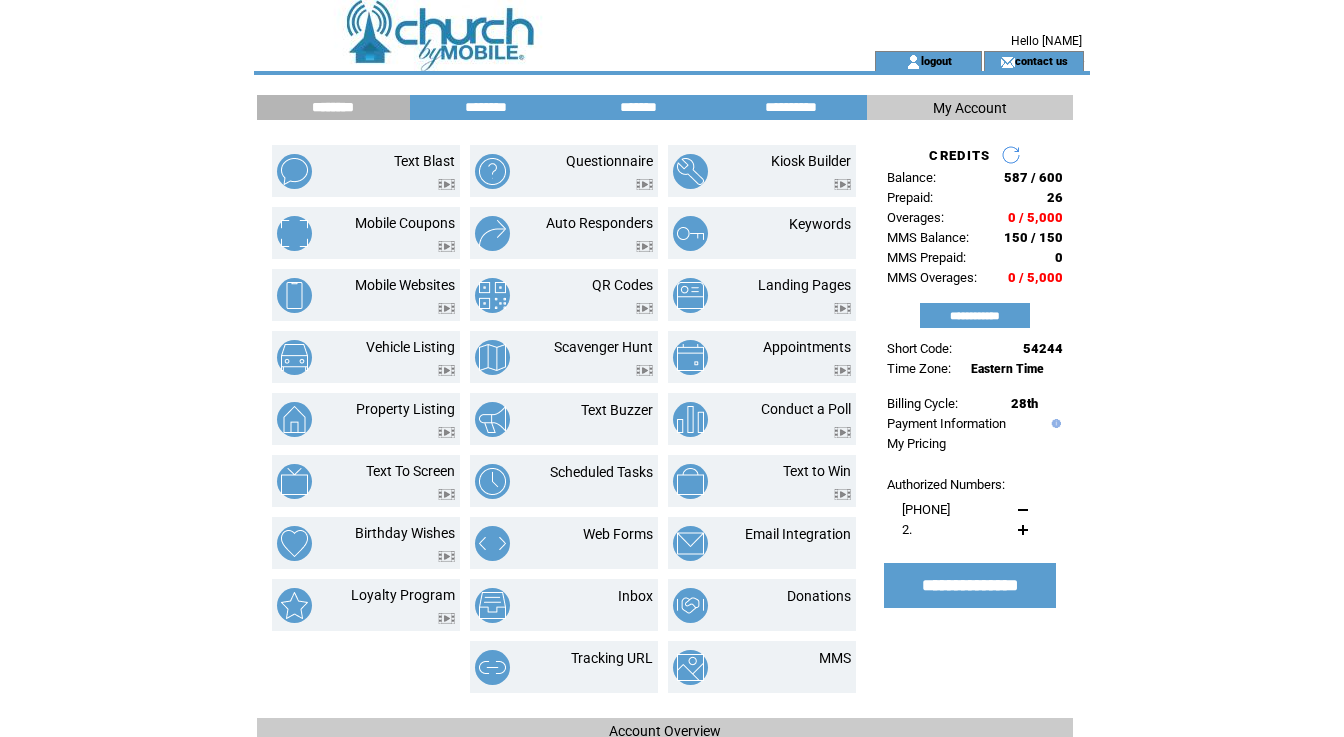 scroll, scrollTop: 0, scrollLeft: 0, axis: both 